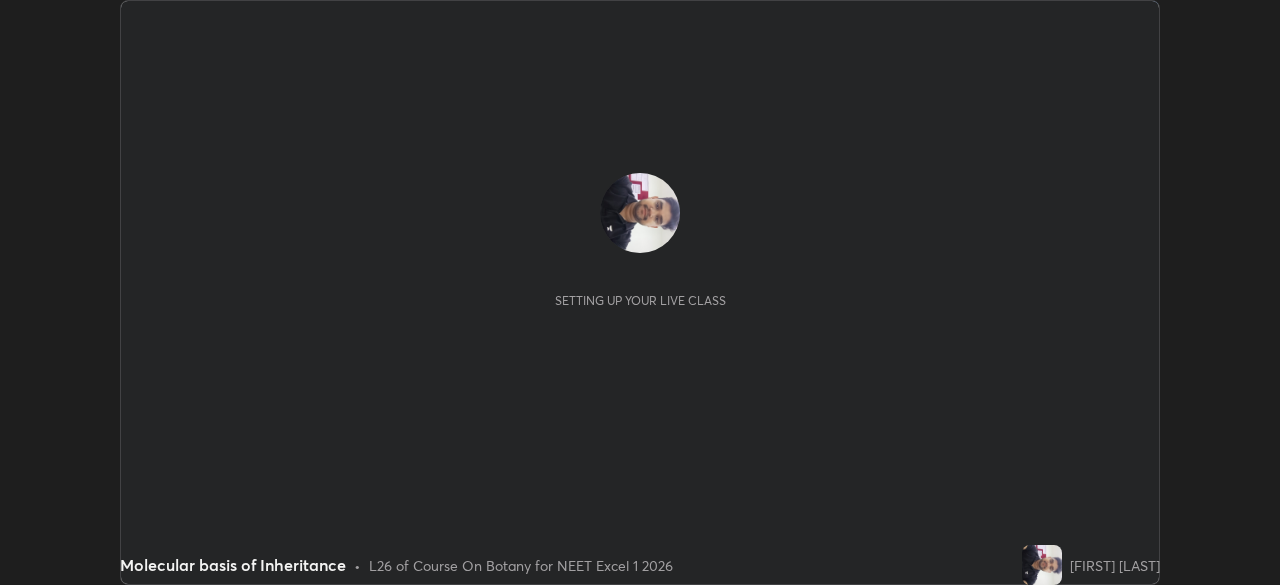 scroll, scrollTop: 0, scrollLeft: 0, axis: both 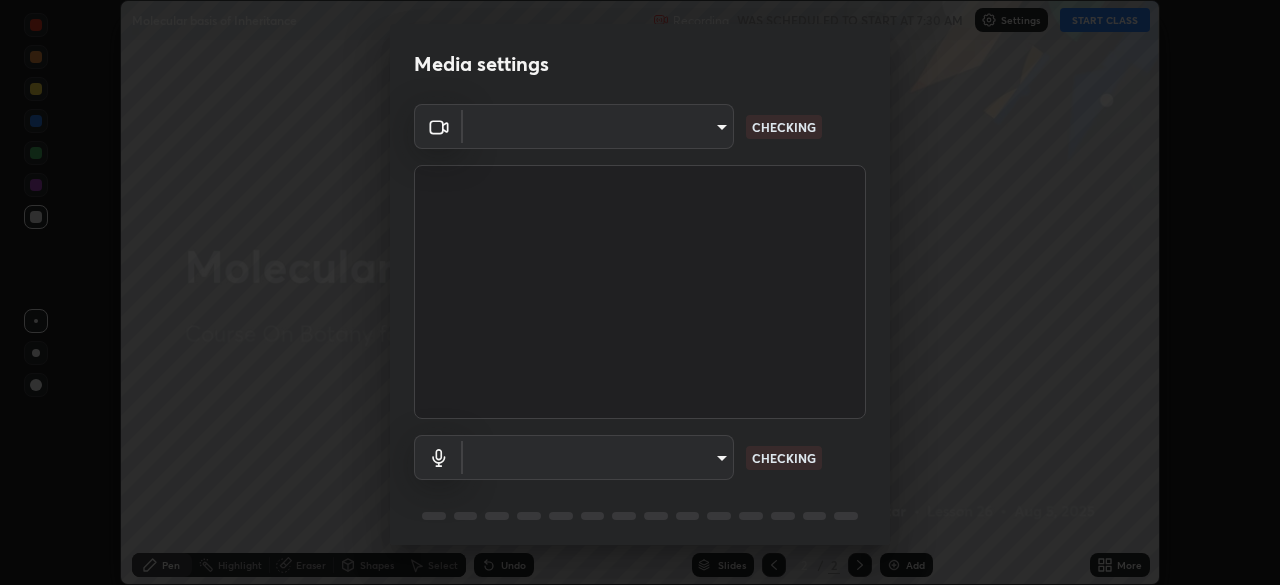 type on "02f9252223d8e1370837db888e7cd12e3eb86671d12c49afeeac8237547f353d" 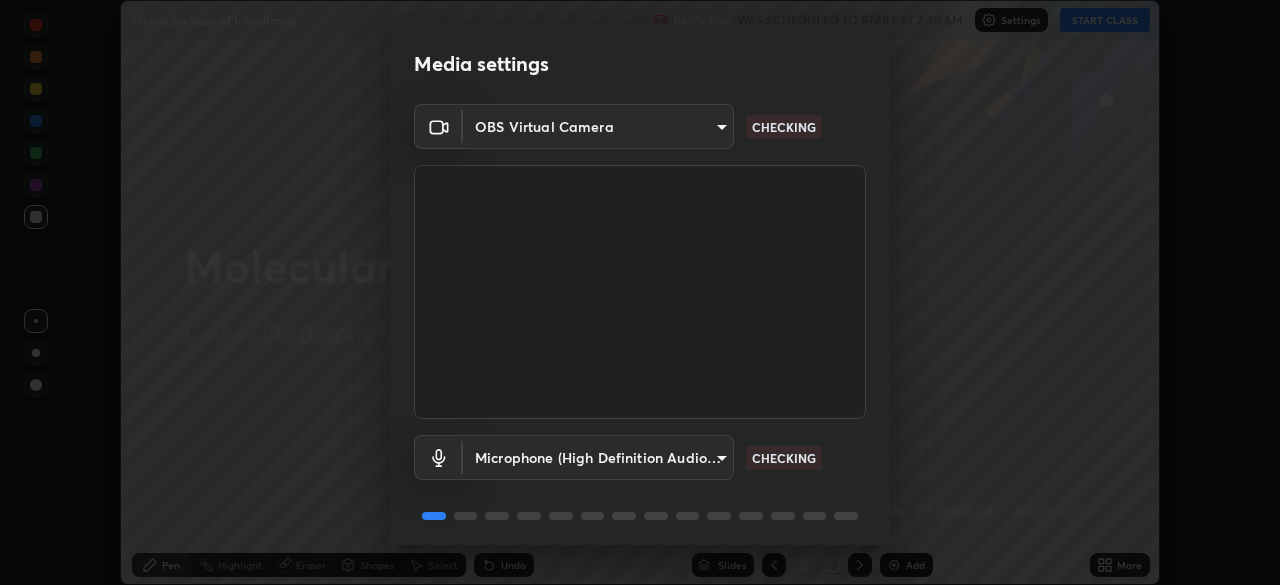 scroll, scrollTop: 71, scrollLeft: 0, axis: vertical 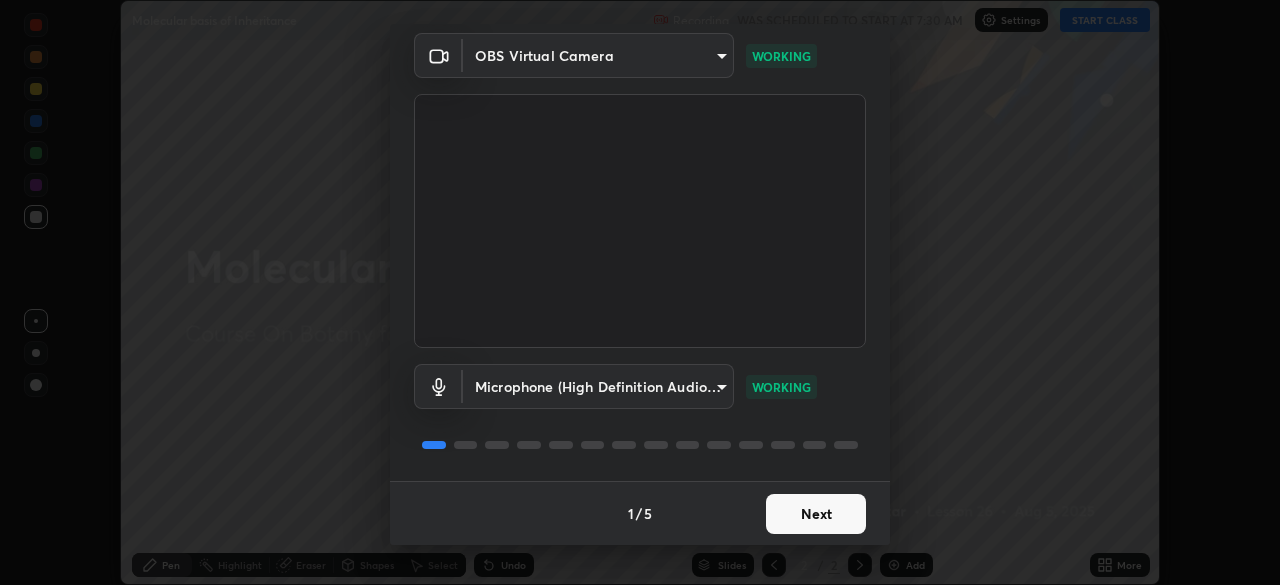 click on "Next" at bounding box center [816, 514] 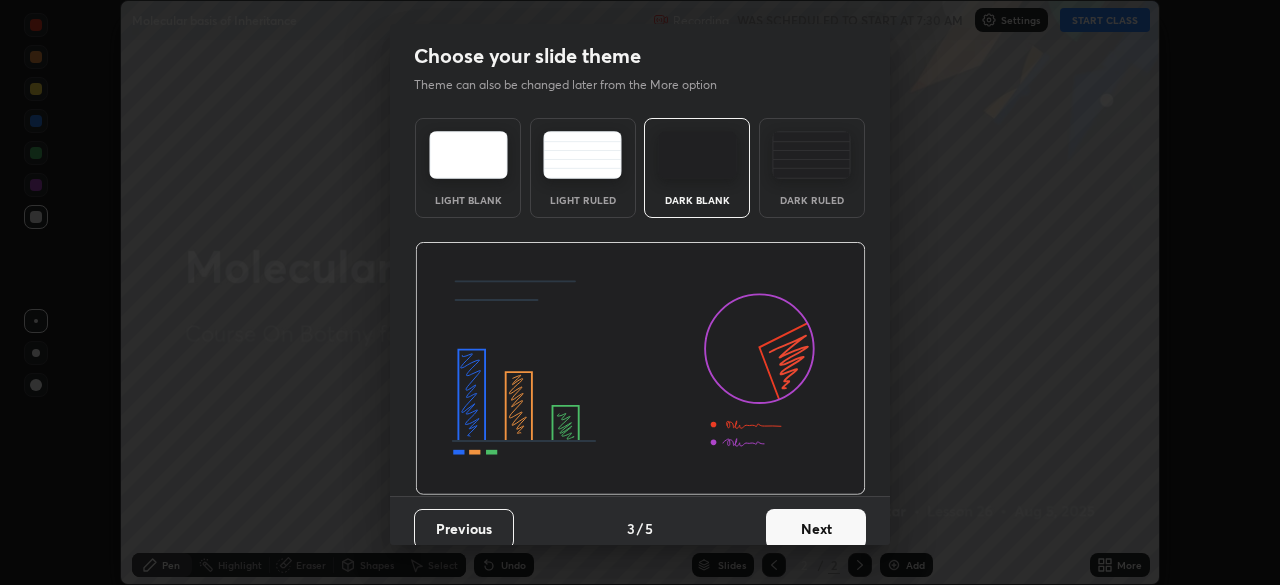 click on "Next" at bounding box center [816, 529] 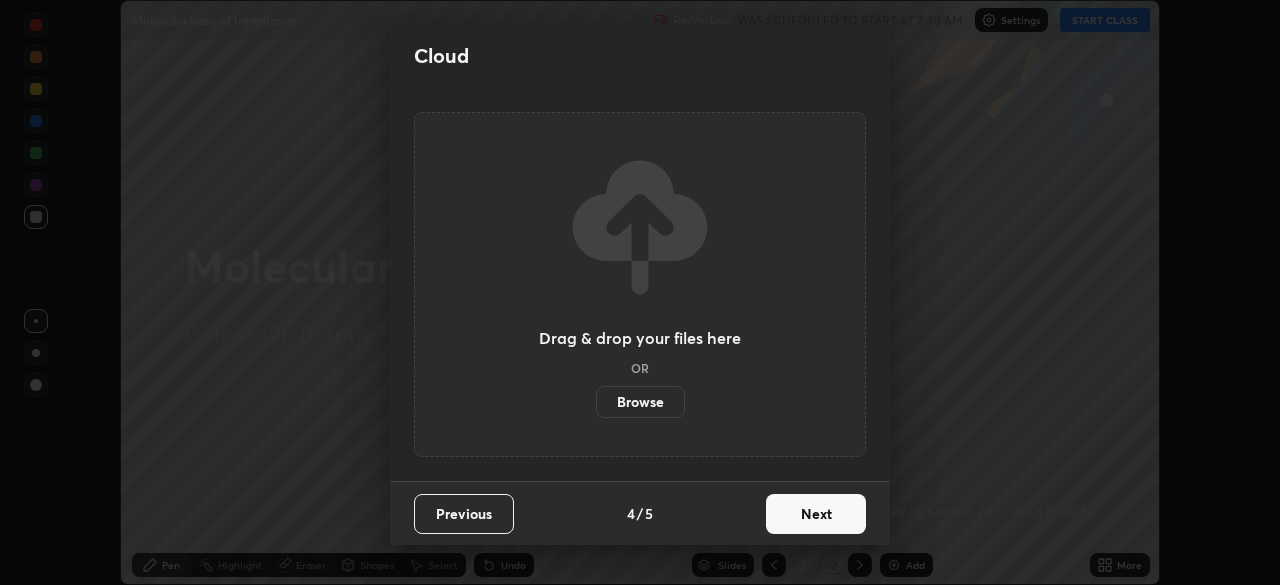 click on "Next" at bounding box center [816, 514] 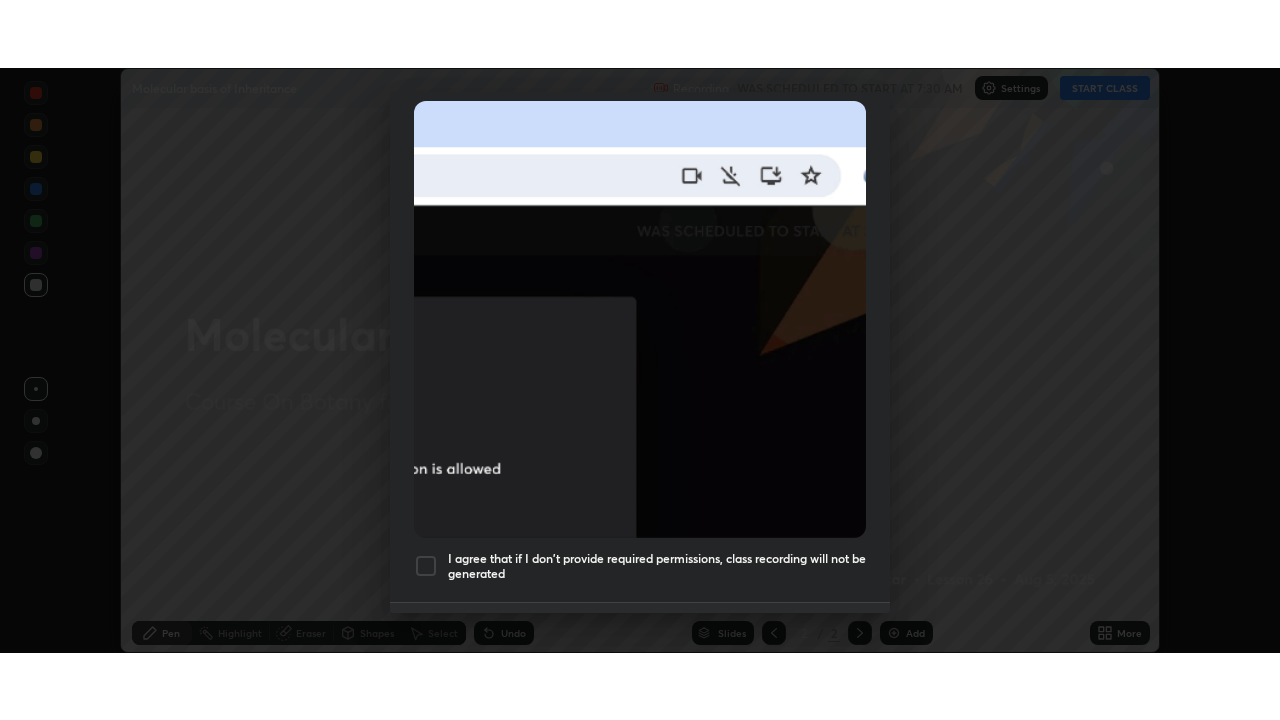 scroll, scrollTop: 479, scrollLeft: 0, axis: vertical 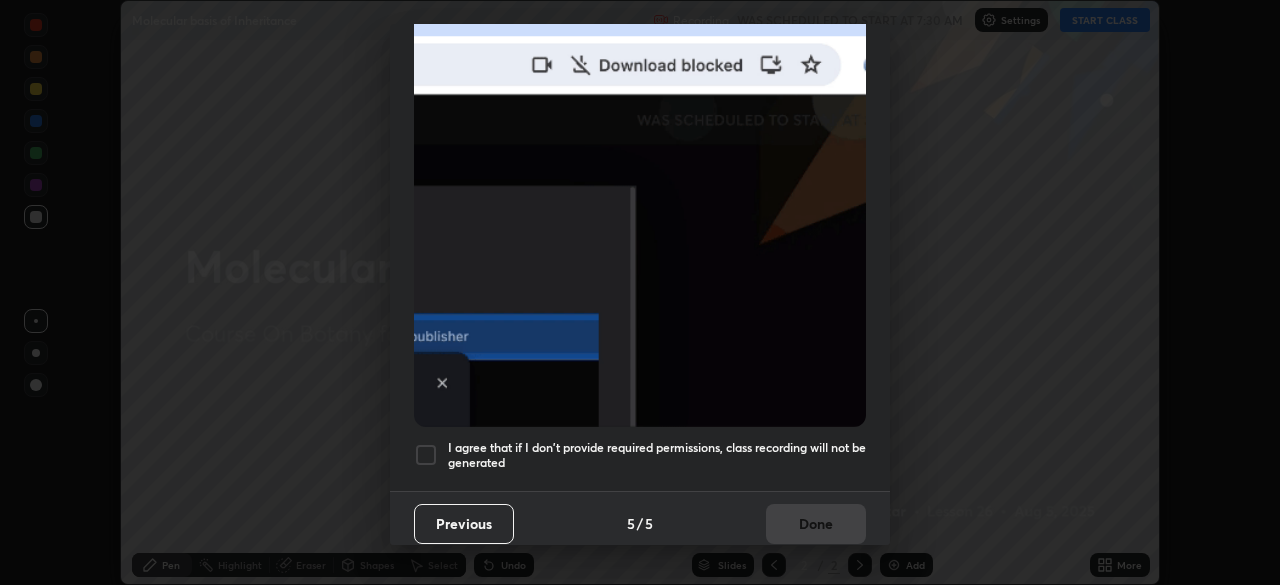 click on "I agree that if I don't provide required permissions, class recording will not be generated" at bounding box center [657, 455] 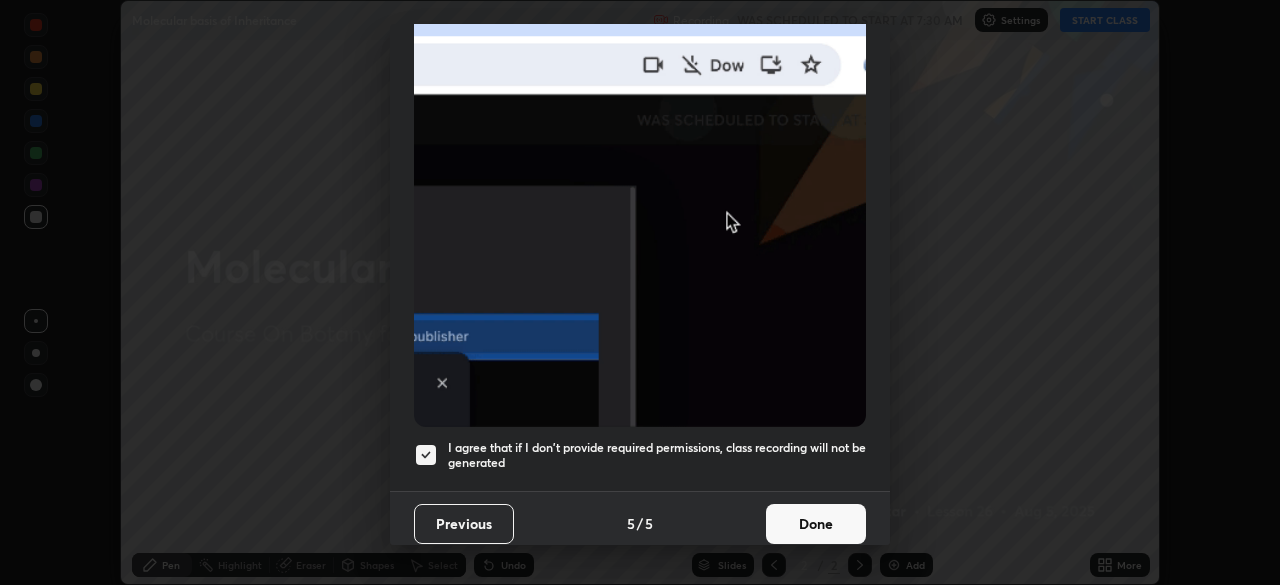 click on "Done" at bounding box center (816, 524) 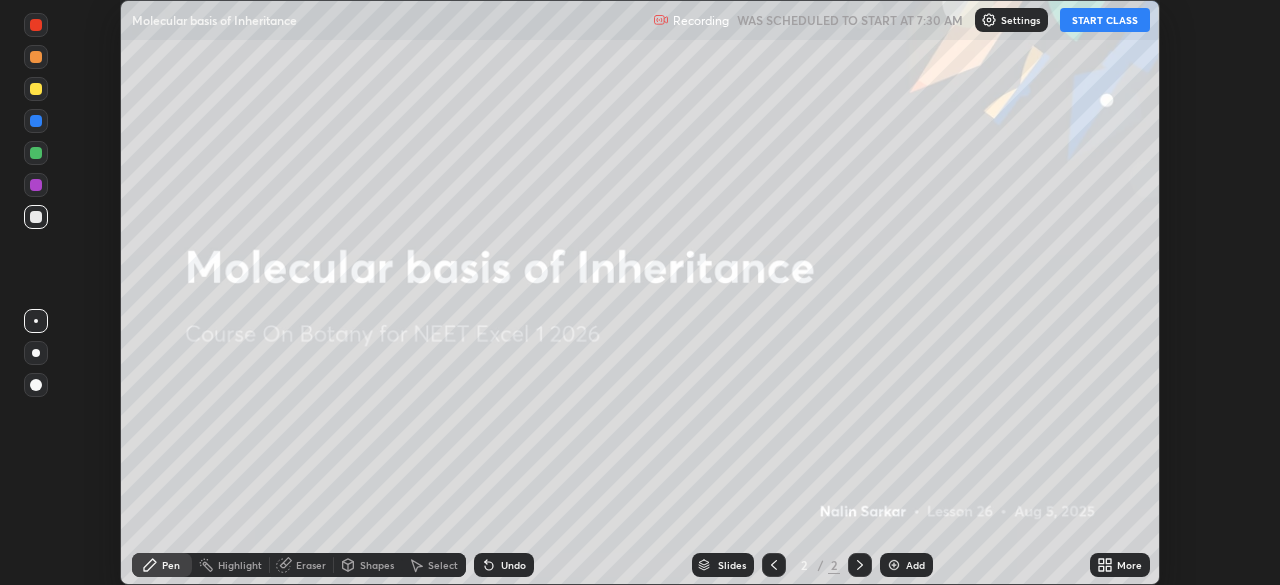 click on "More" at bounding box center [1129, 565] 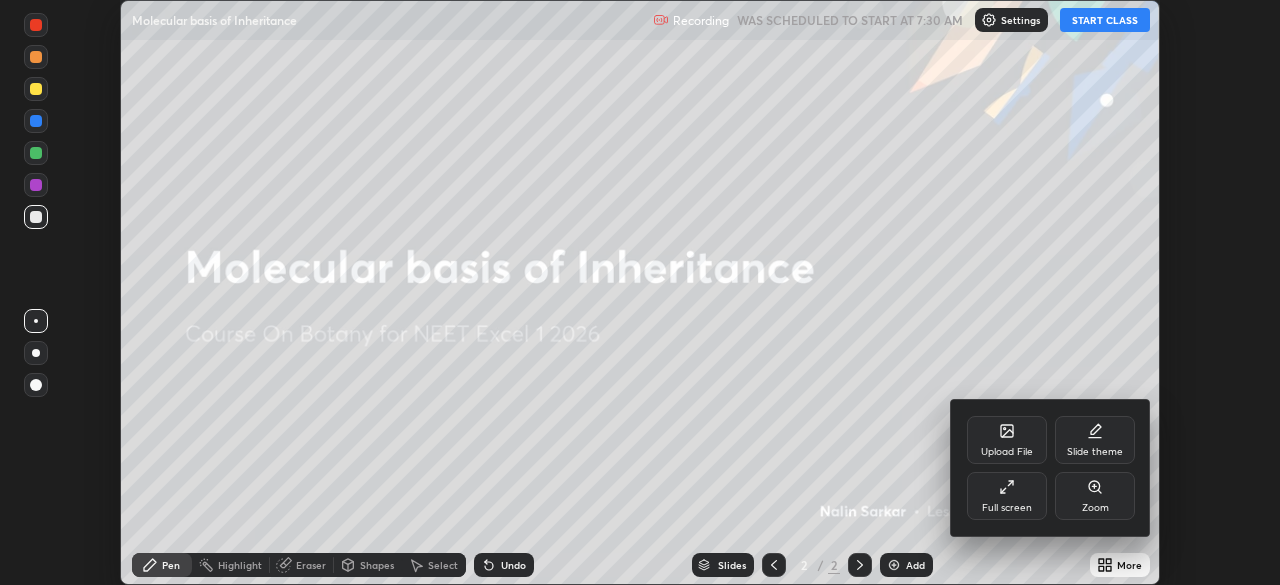 click at bounding box center [640, 292] 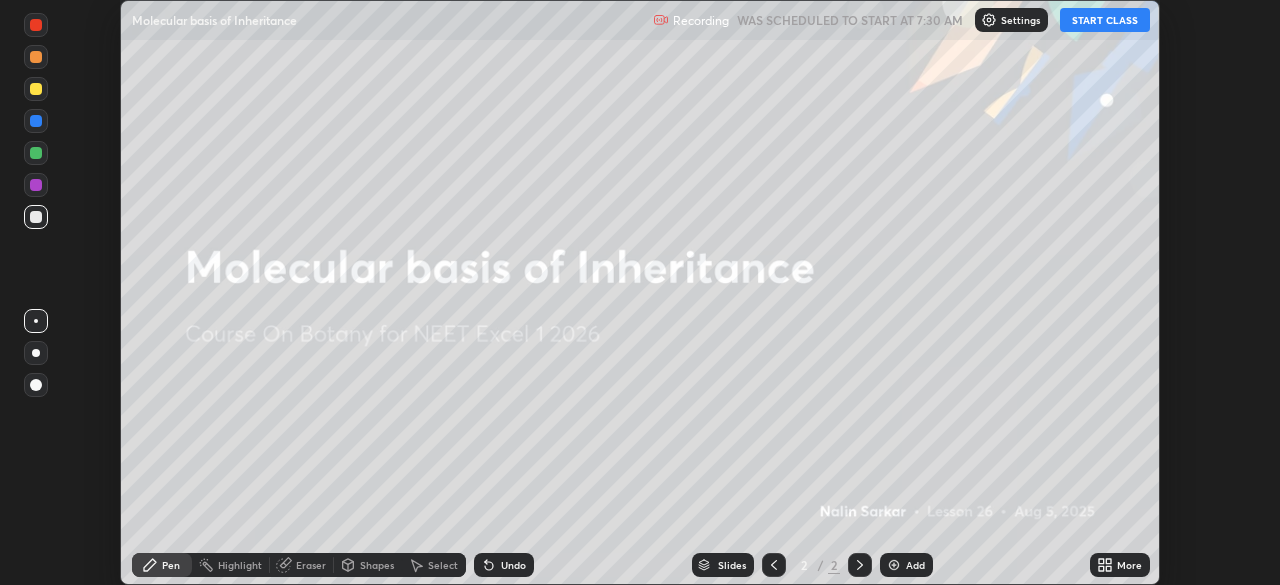 click on "START CLASS" at bounding box center [1105, 20] 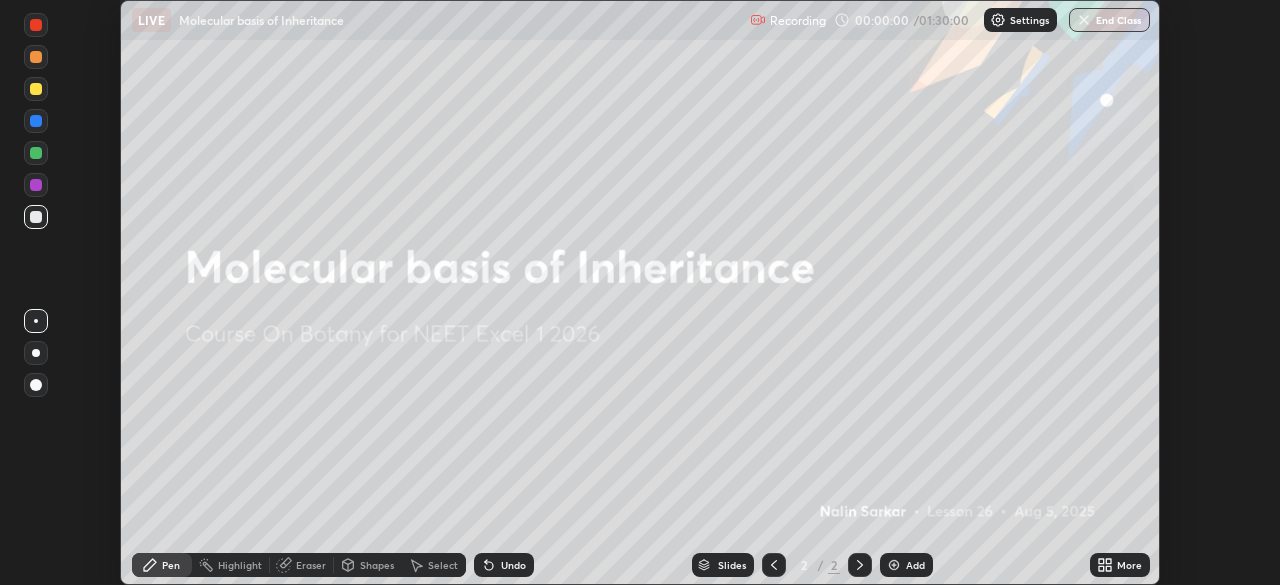 click on "More" at bounding box center (1129, 565) 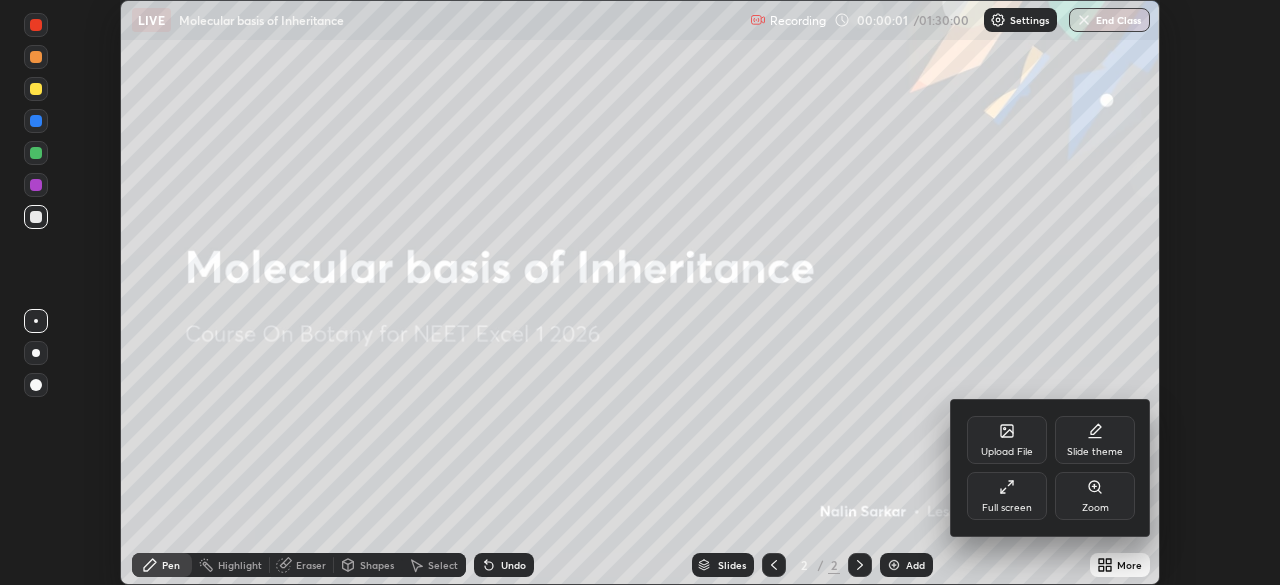 click on "Full screen" at bounding box center (1007, 496) 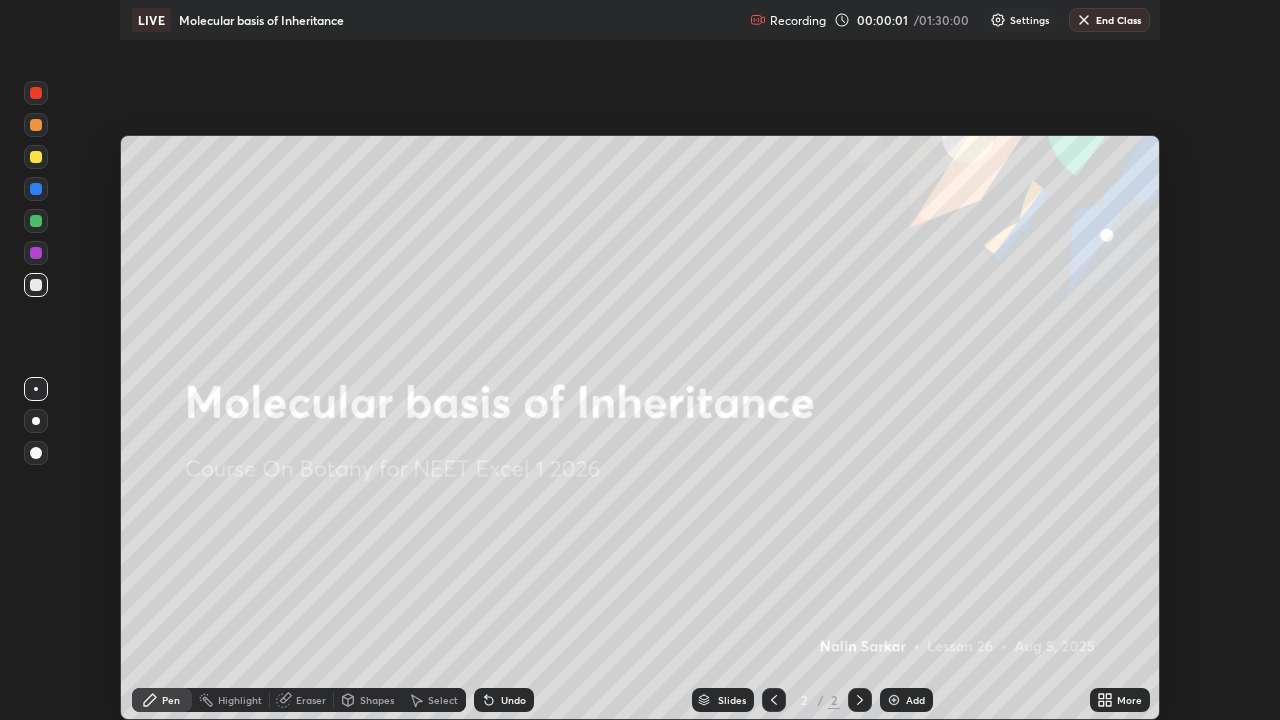 scroll, scrollTop: 99280, scrollLeft: 98720, axis: both 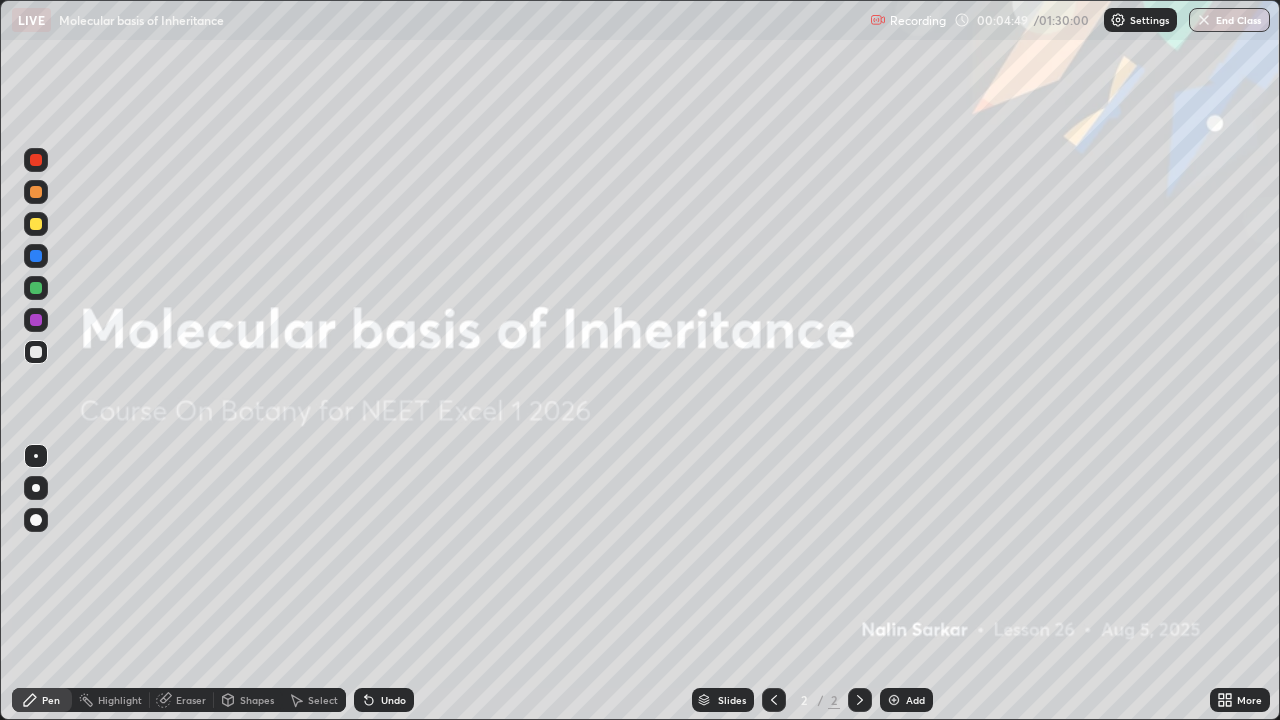 click on "Add" at bounding box center [915, 700] 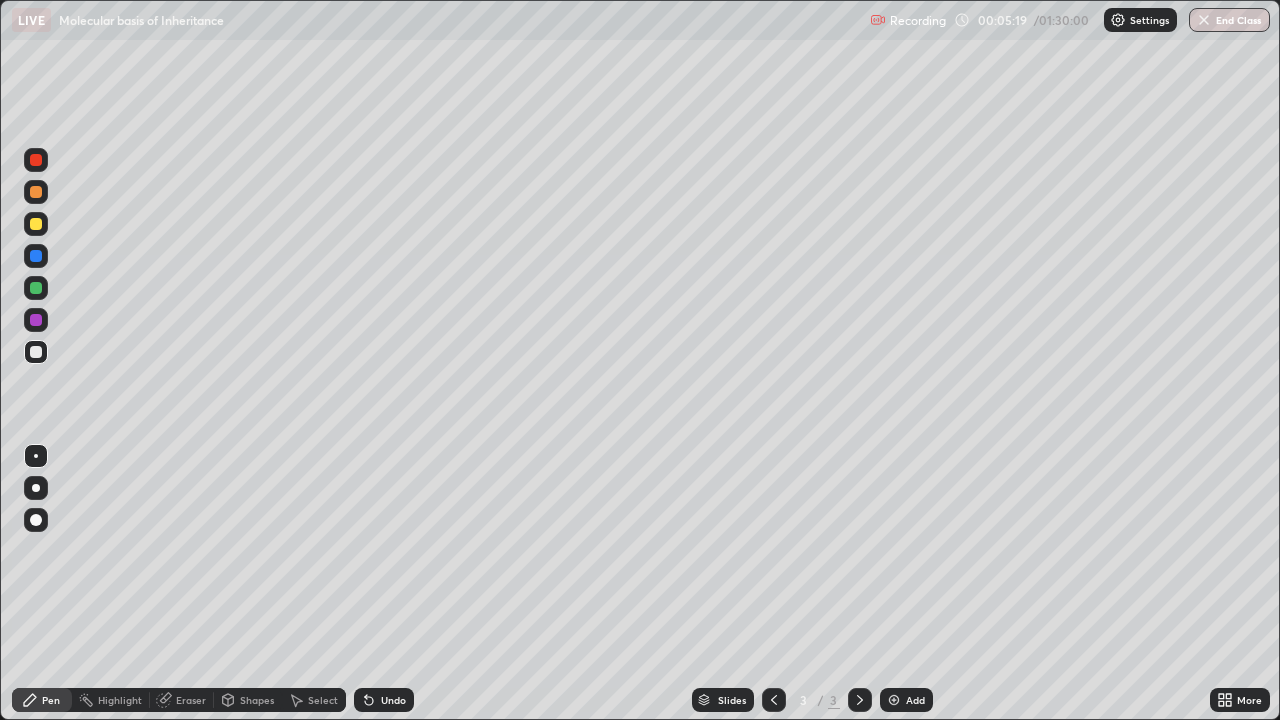 click at bounding box center [36, 352] 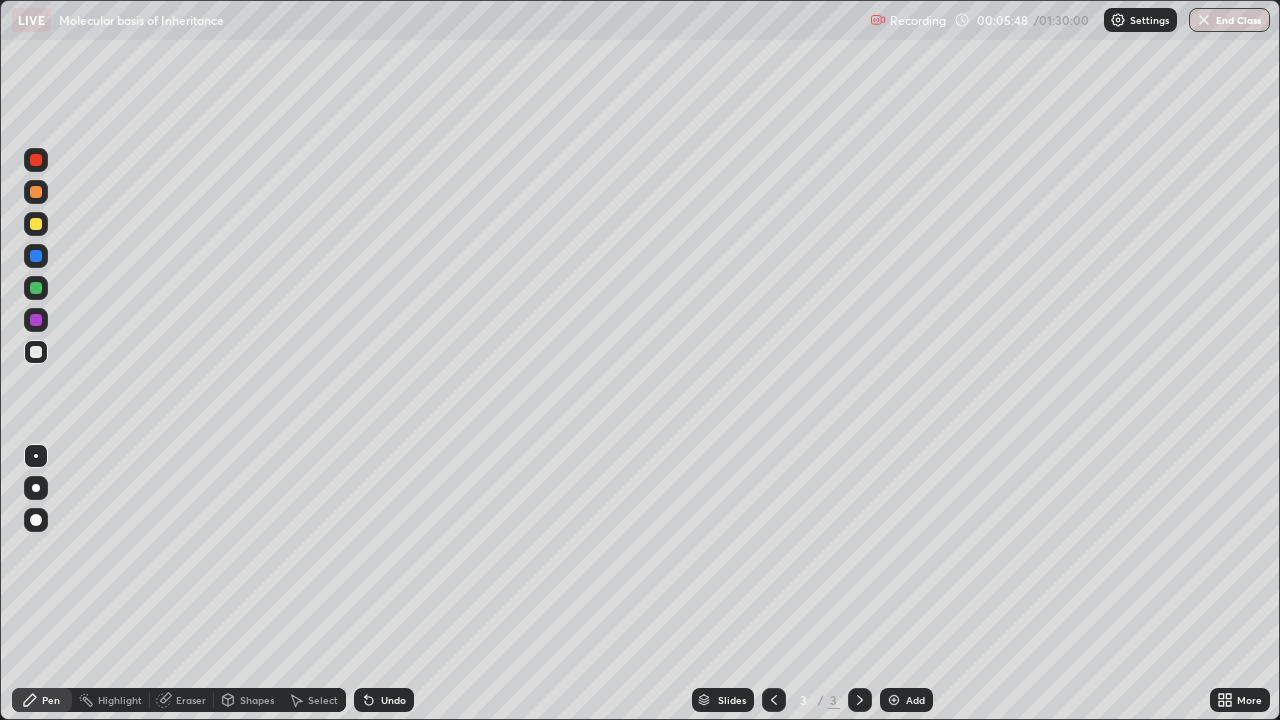 click at bounding box center (36, 288) 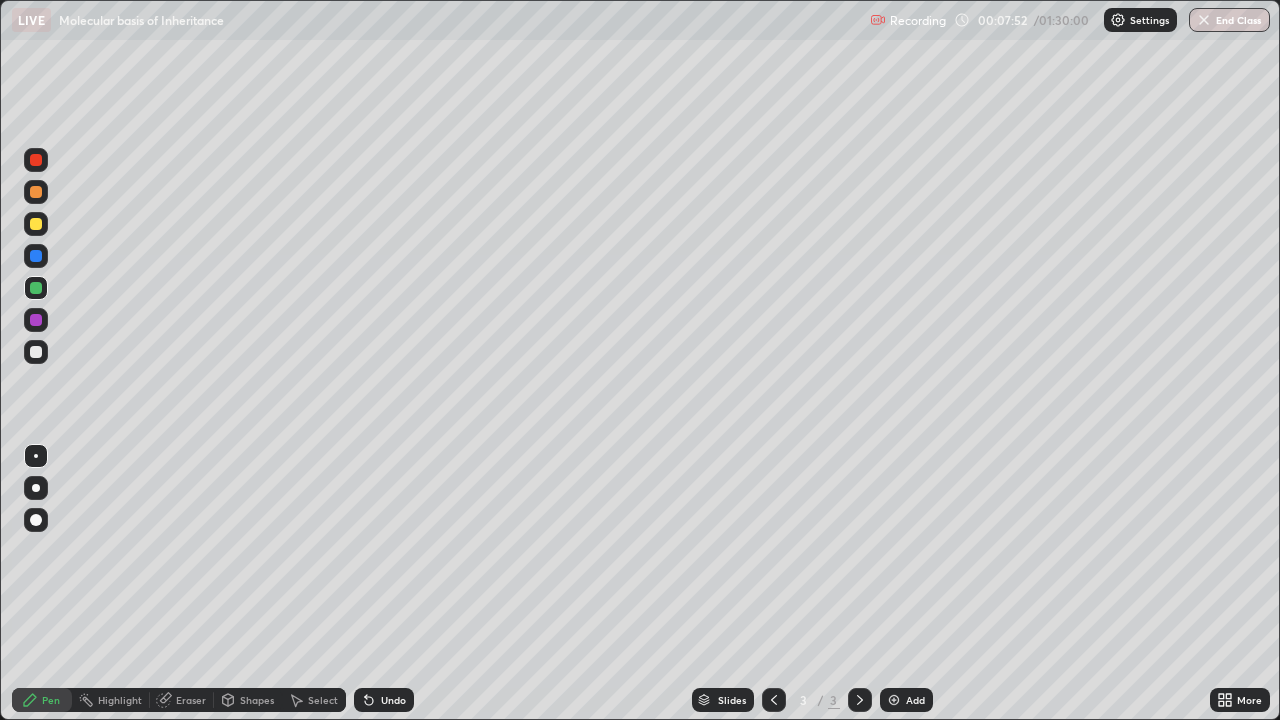 click at bounding box center (894, 700) 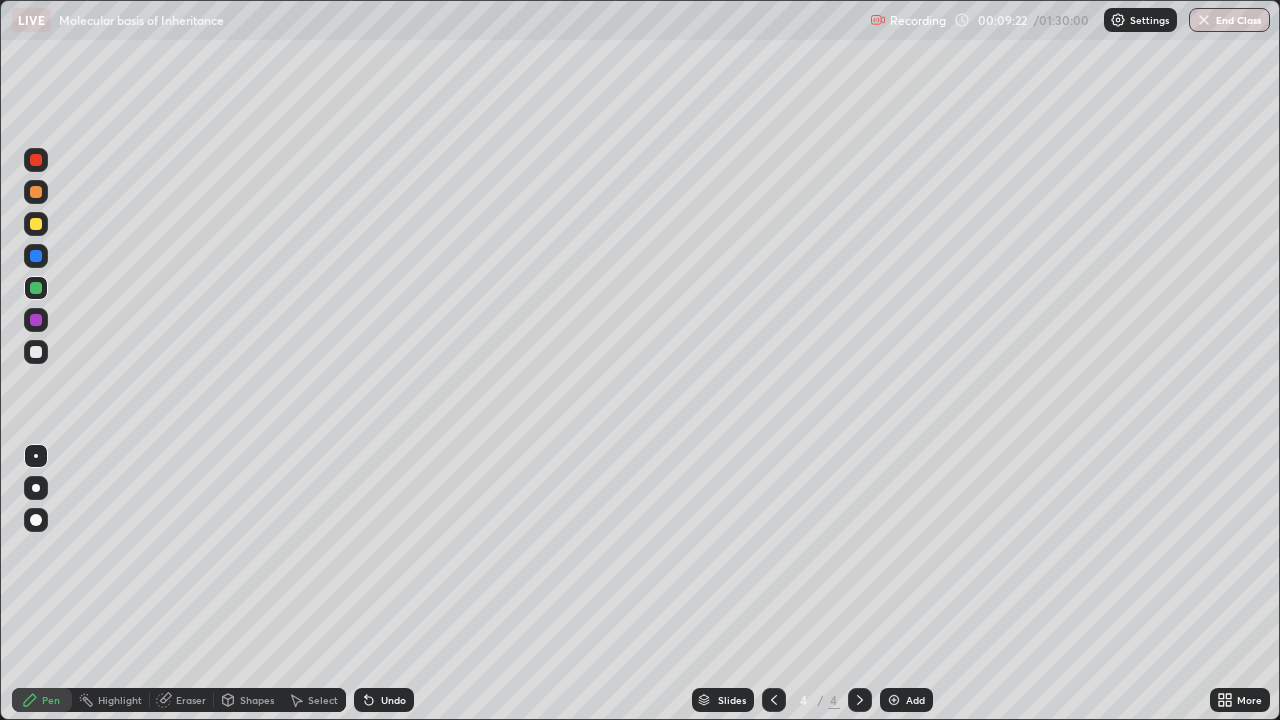 click 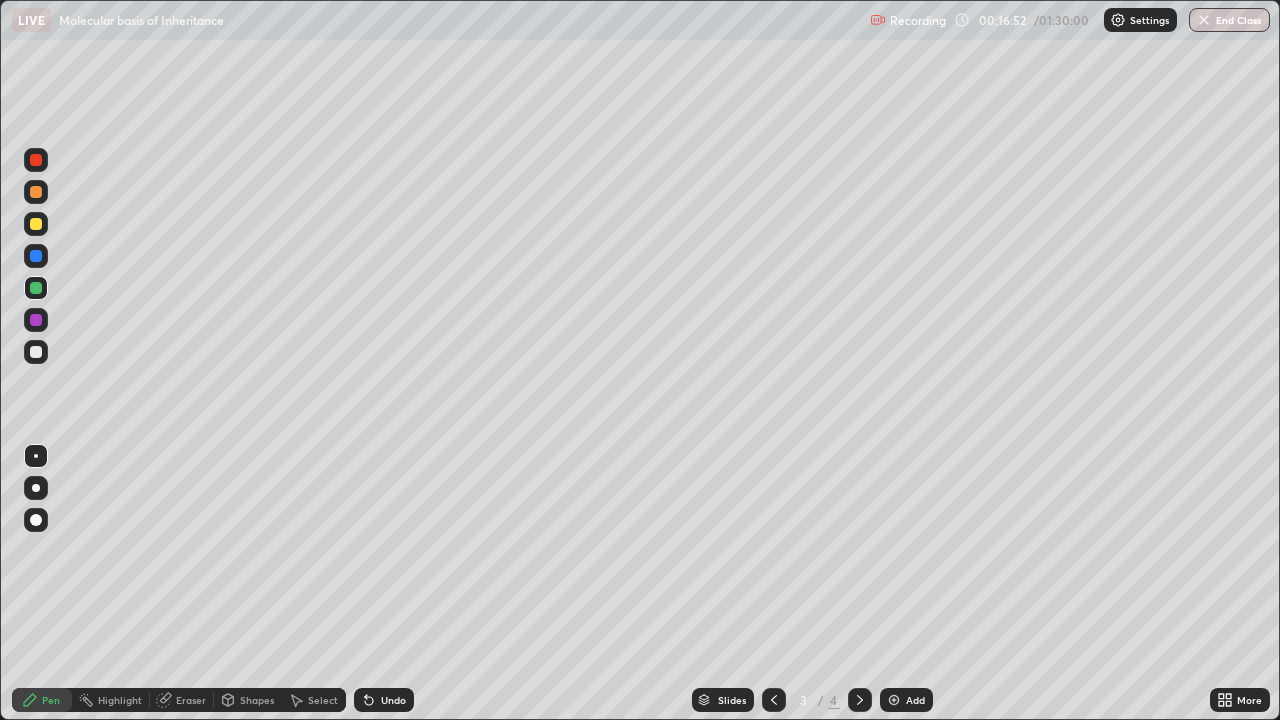 click 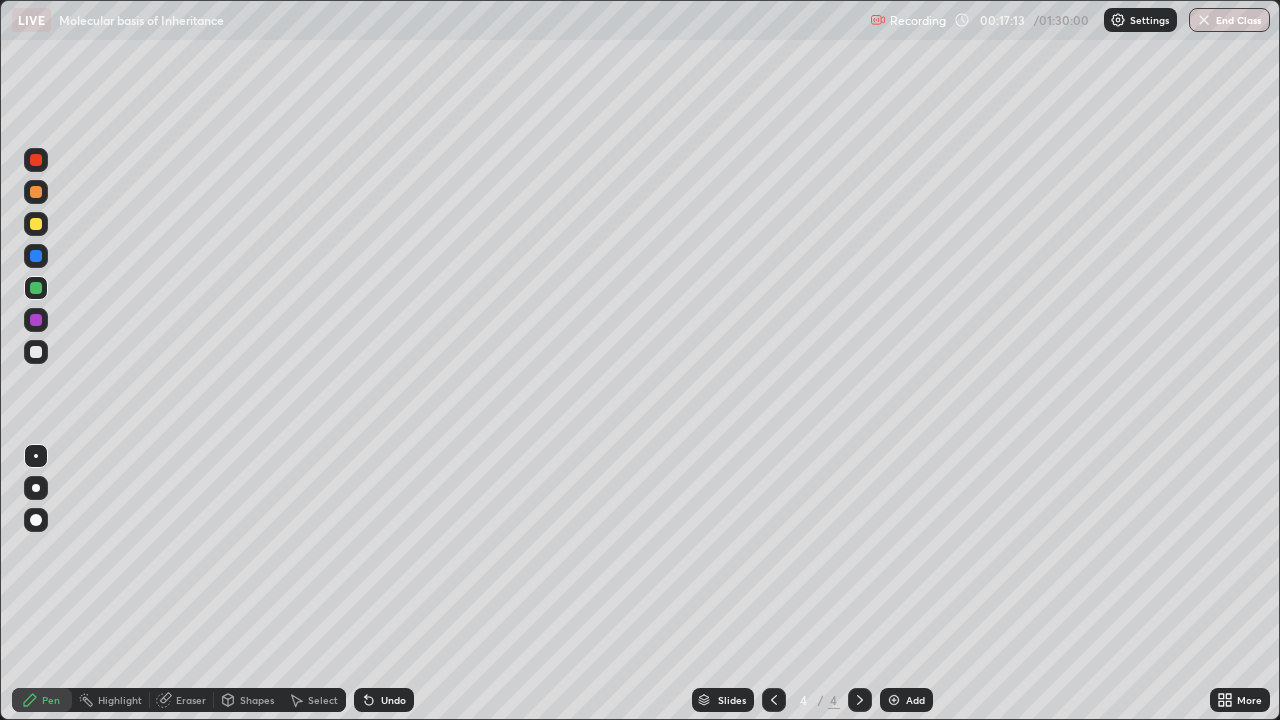 click at bounding box center [36, 352] 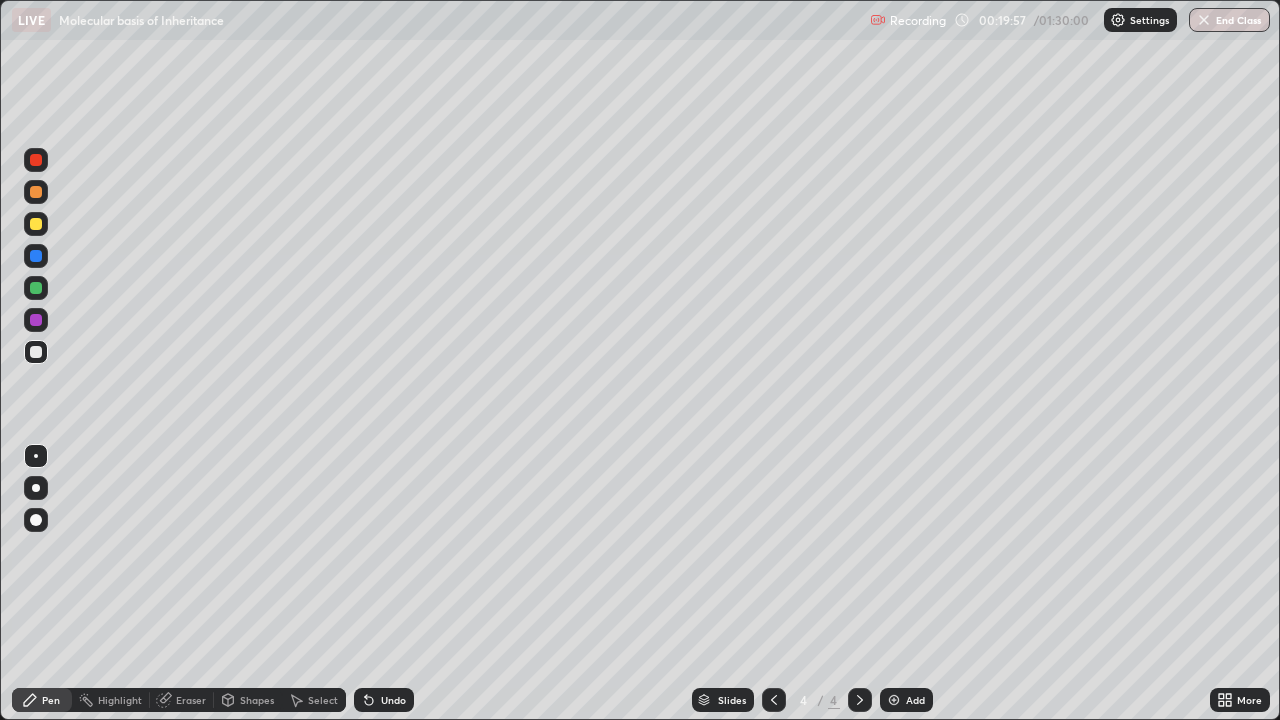 click at bounding box center (894, 700) 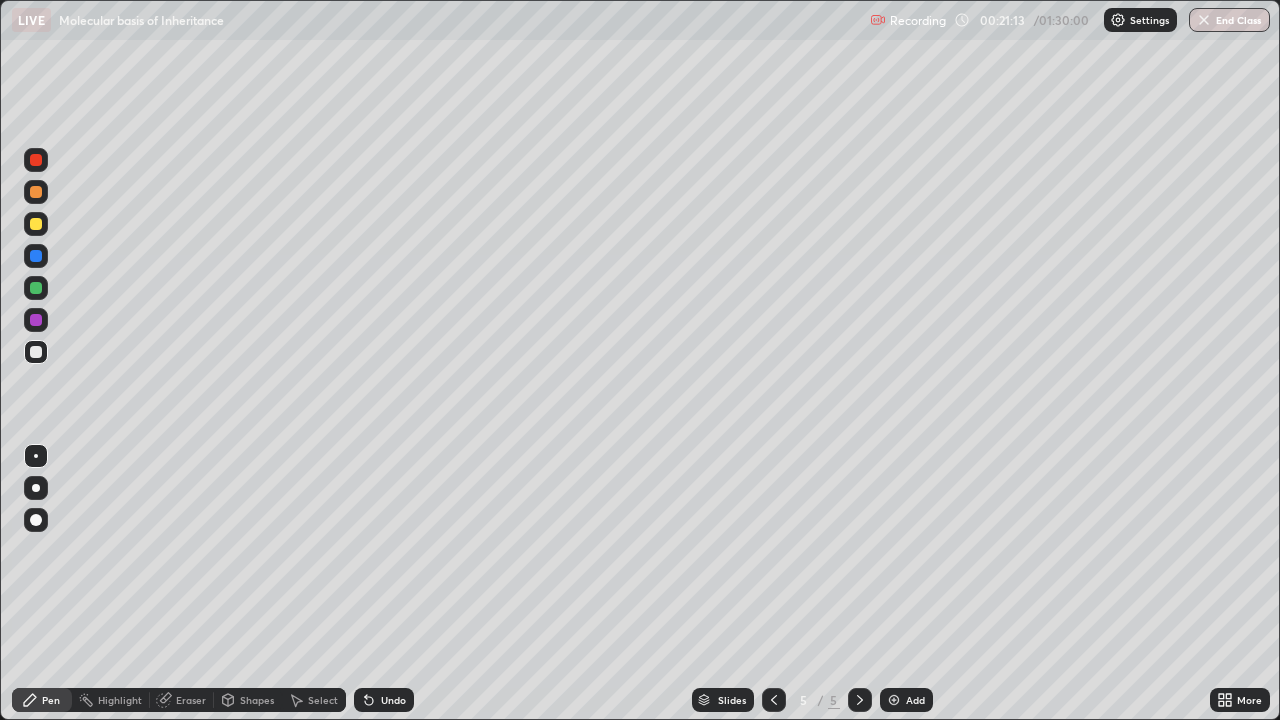 click 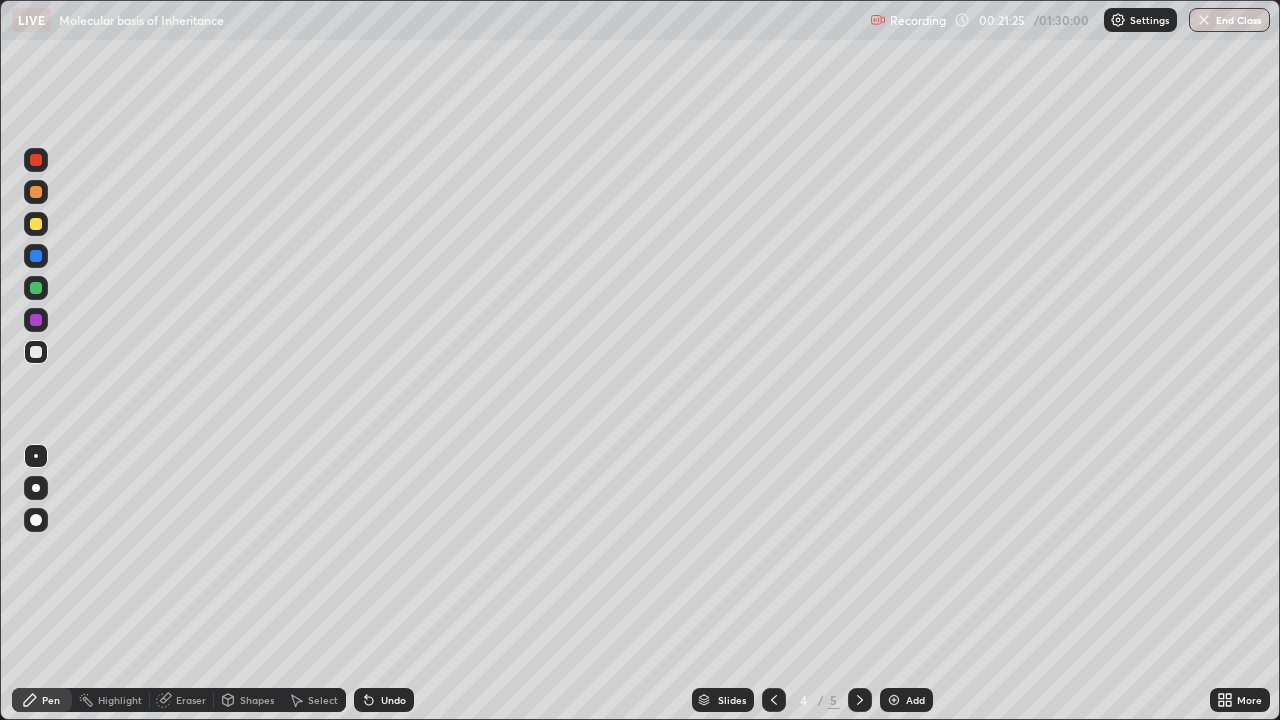 click at bounding box center [36, 256] 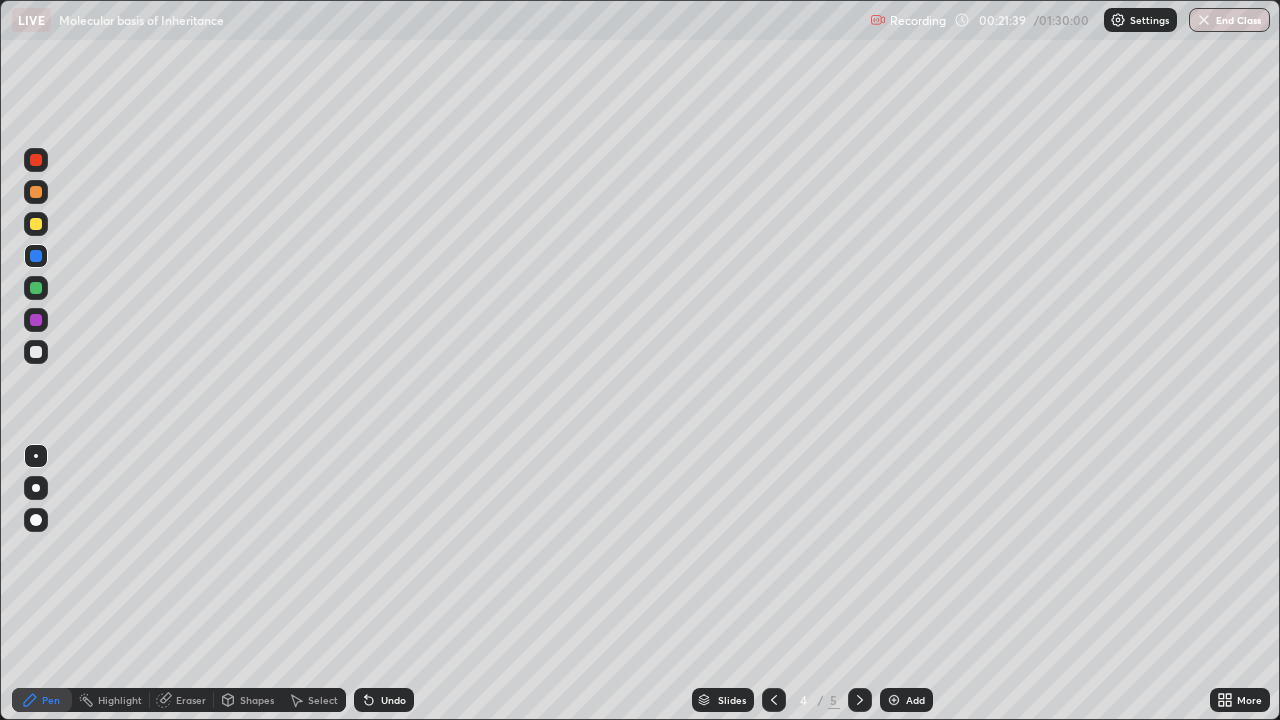 click on "Select" at bounding box center (323, 700) 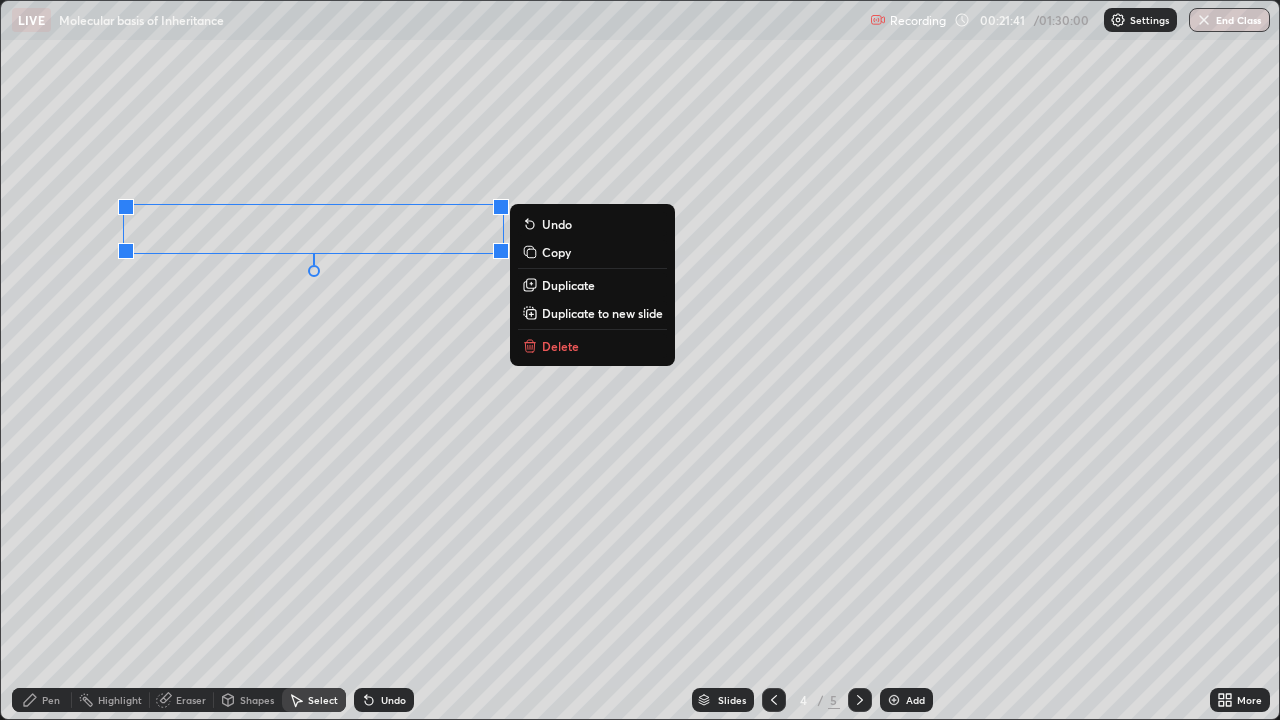 click on "Duplicate" at bounding box center [568, 285] 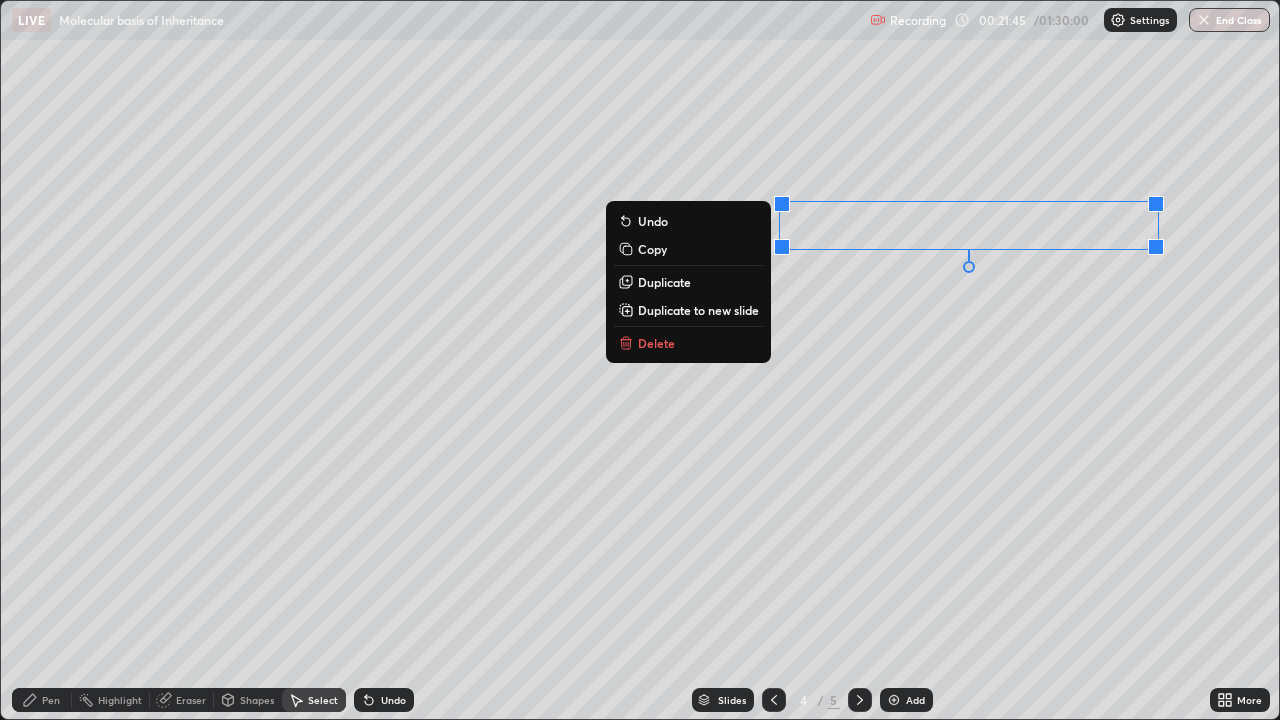 click on "0 ° Undo Copy Duplicate Duplicate to new slide Delete" at bounding box center [640, 360] 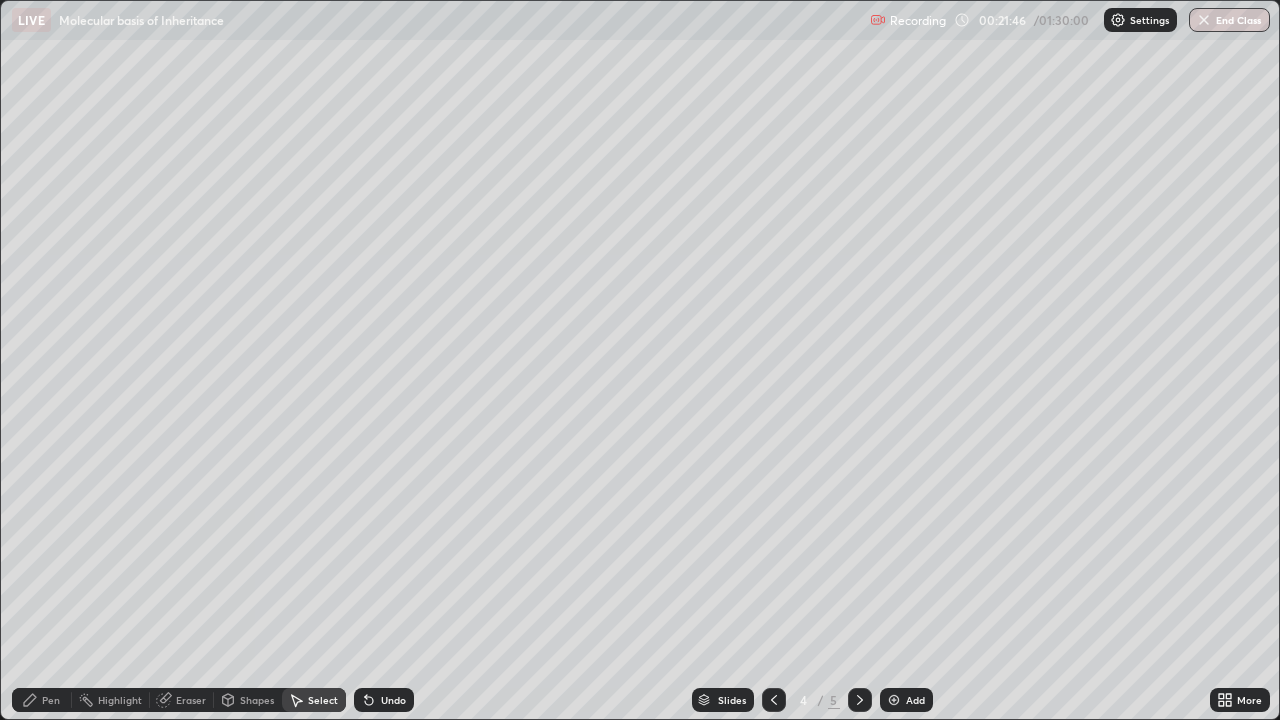 click on "Pen" at bounding box center (51, 700) 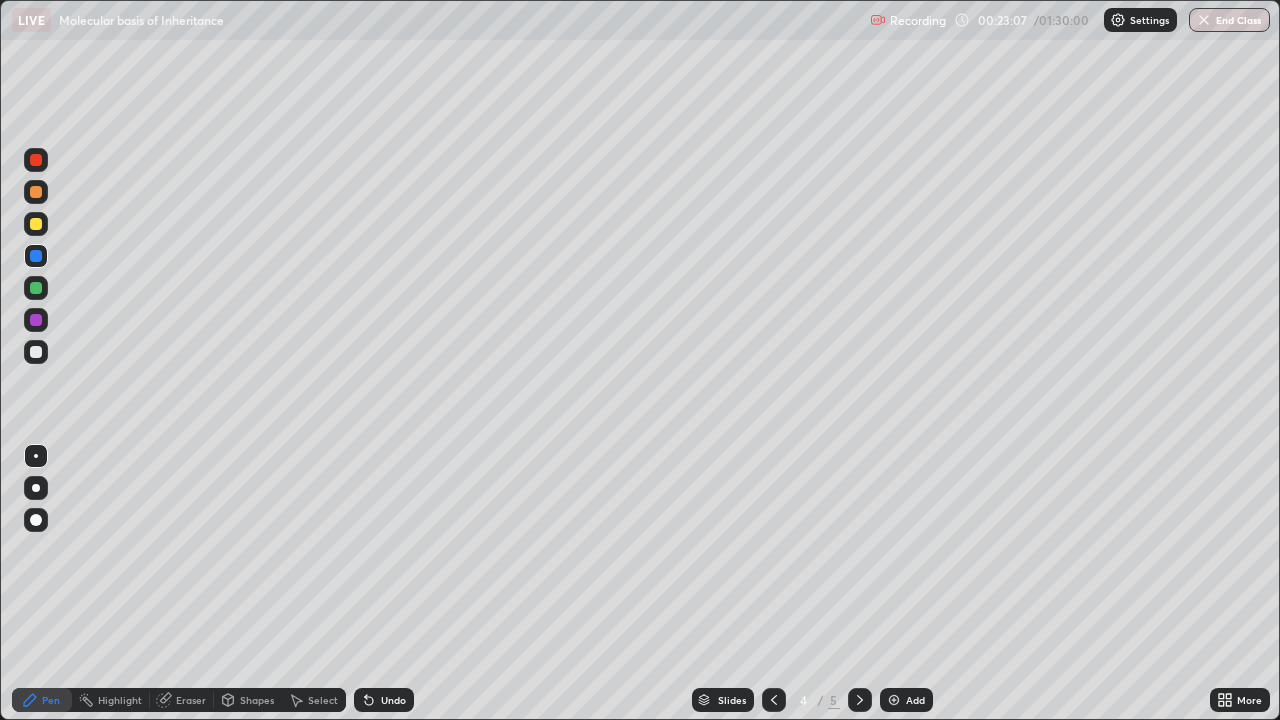 click on "Select" at bounding box center (323, 700) 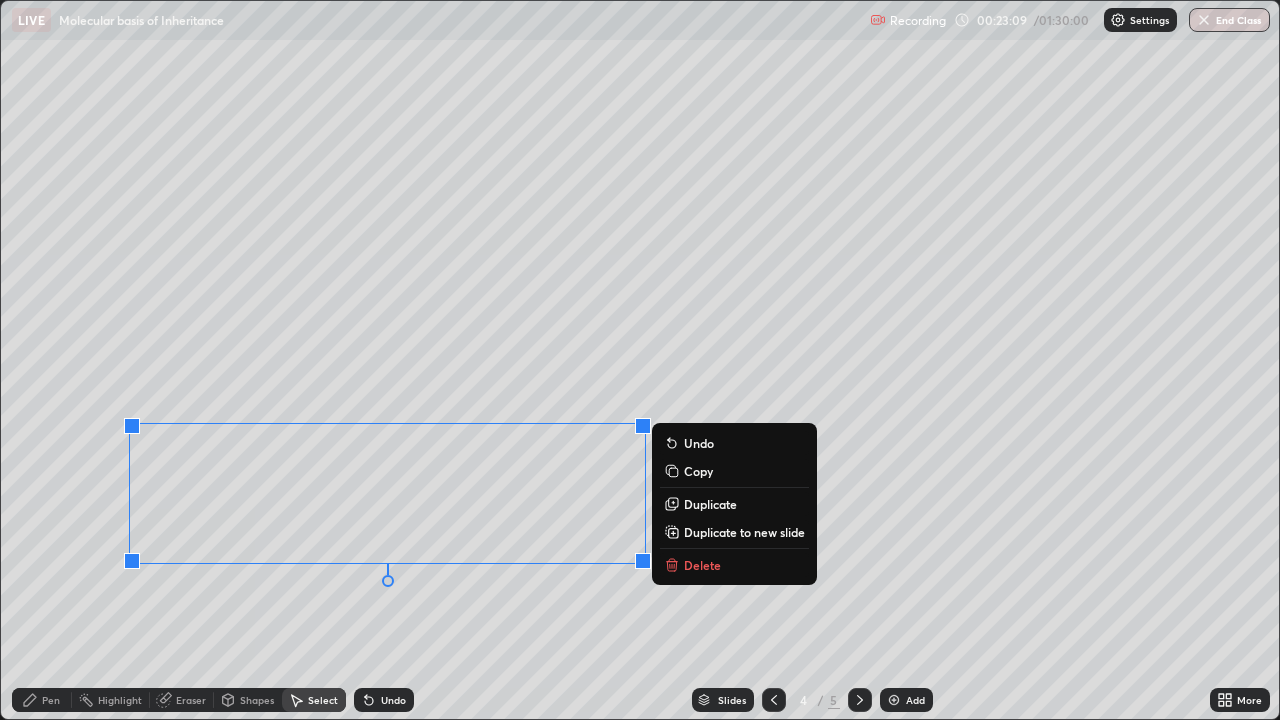 click on "Duplicate" at bounding box center (710, 504) 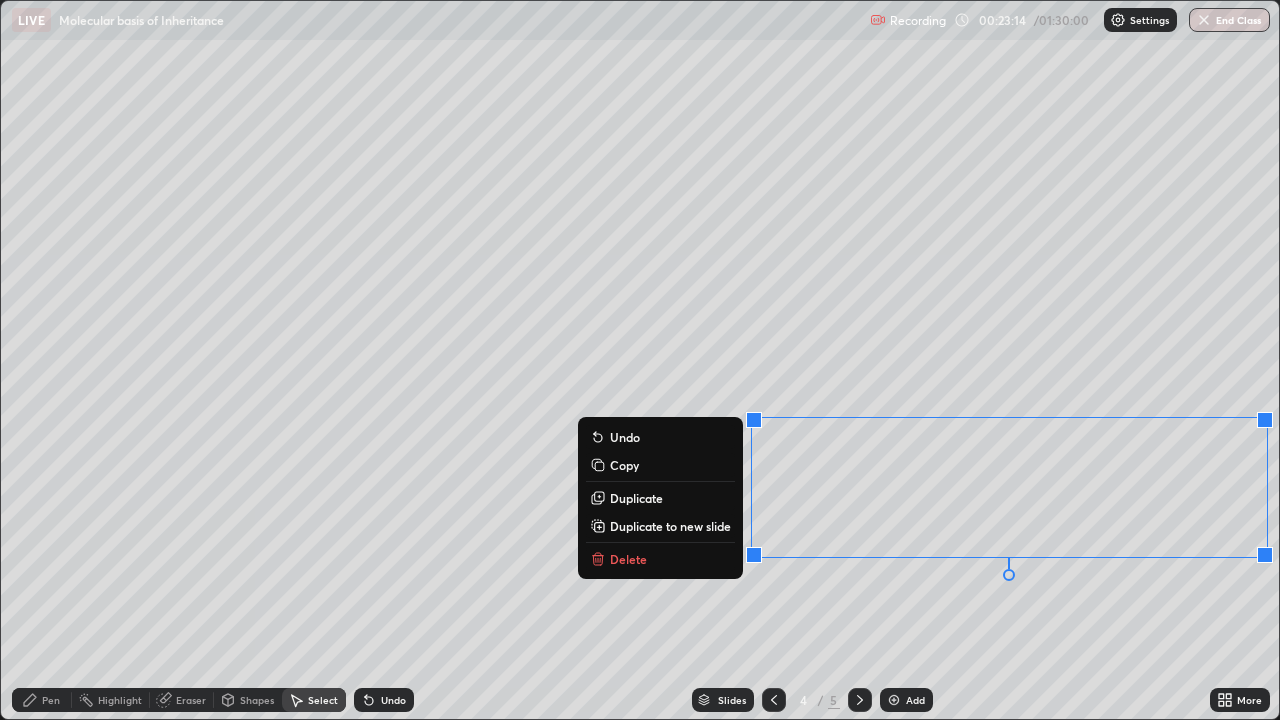 click on "0 ° Undo Copy Duplicate Duplicate to new slide Delete" at bounding box center [640, 360] 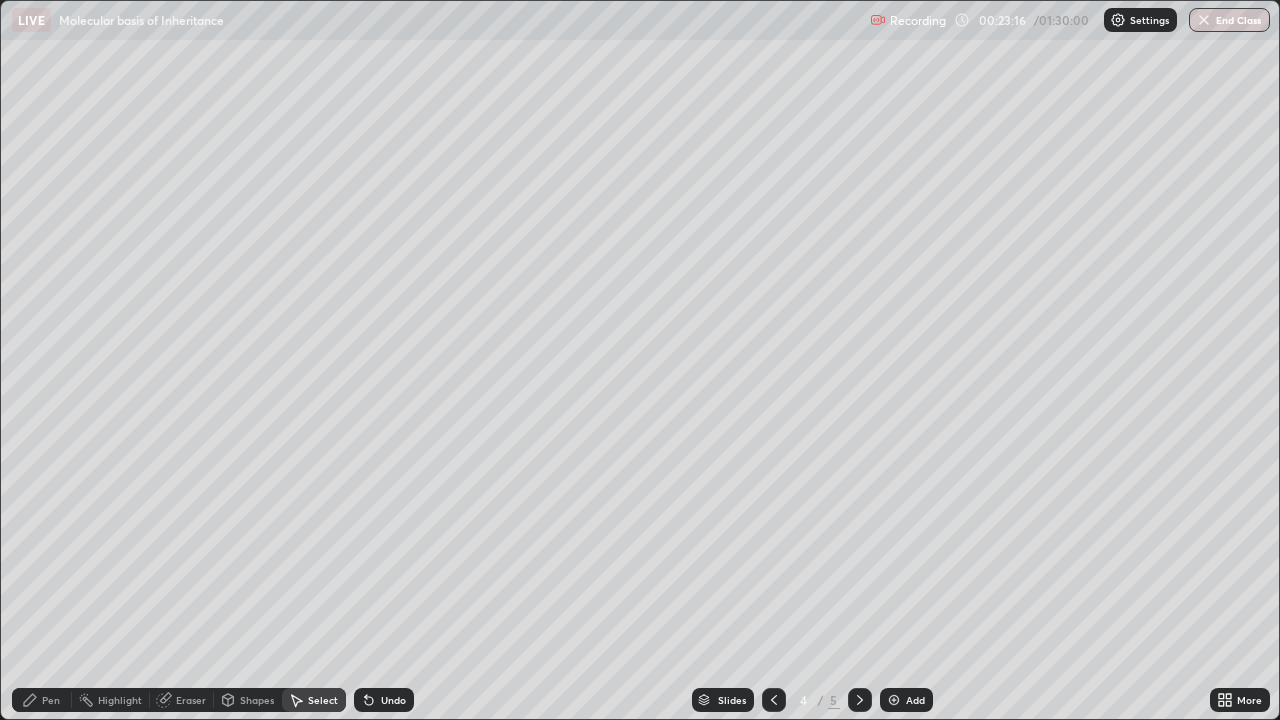 click on "Pen" at bounding box center [51, 700] 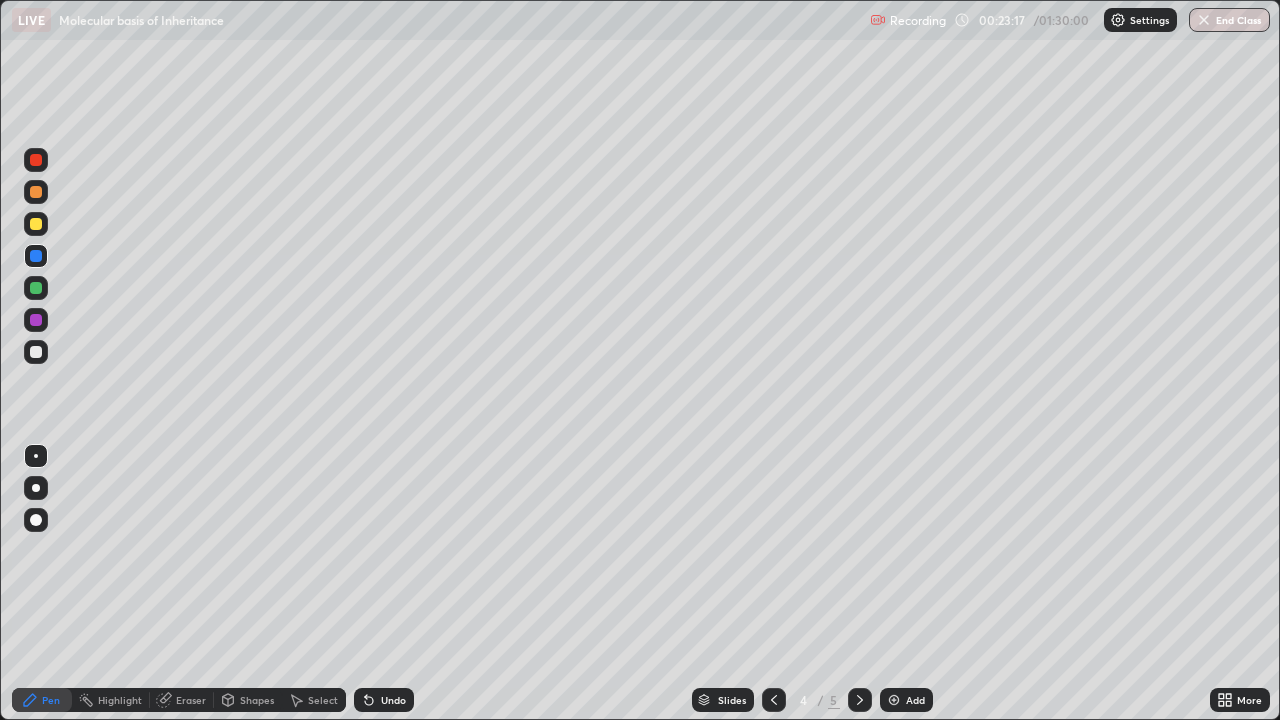 click on "Eraser" at bounding box center [191, 700] 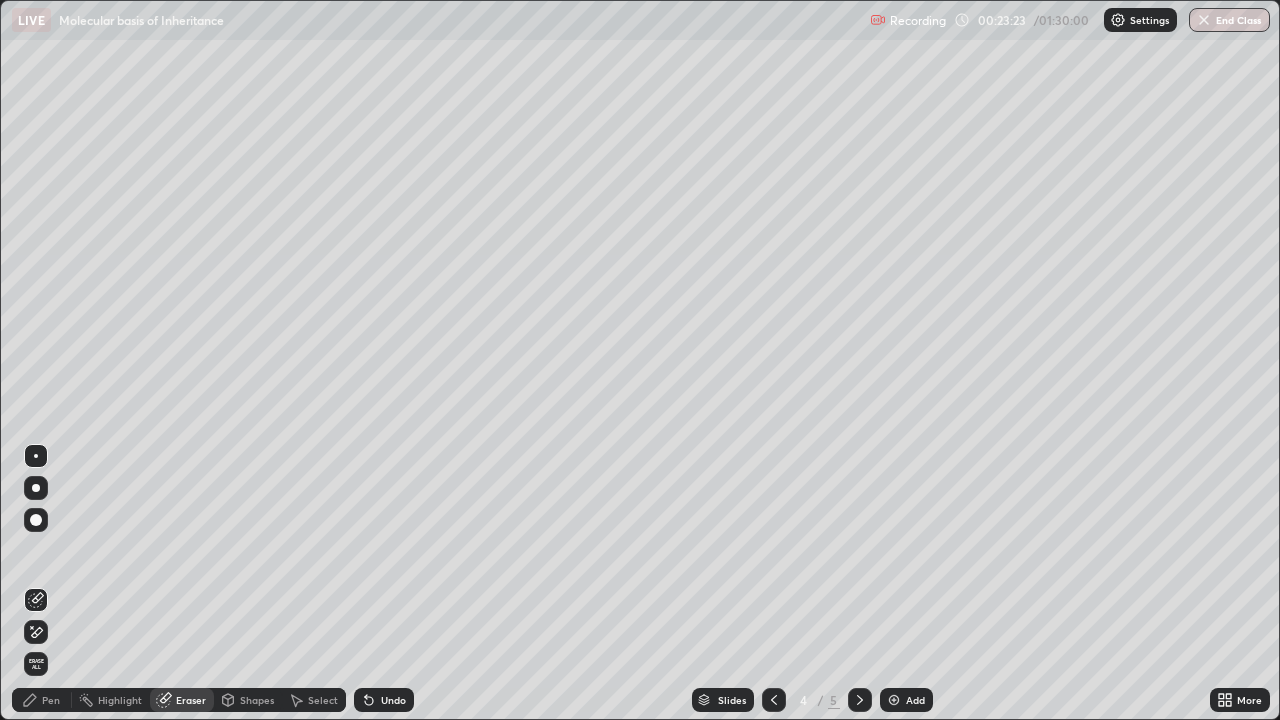 click on "Pen" at bounding box center (51, 700) 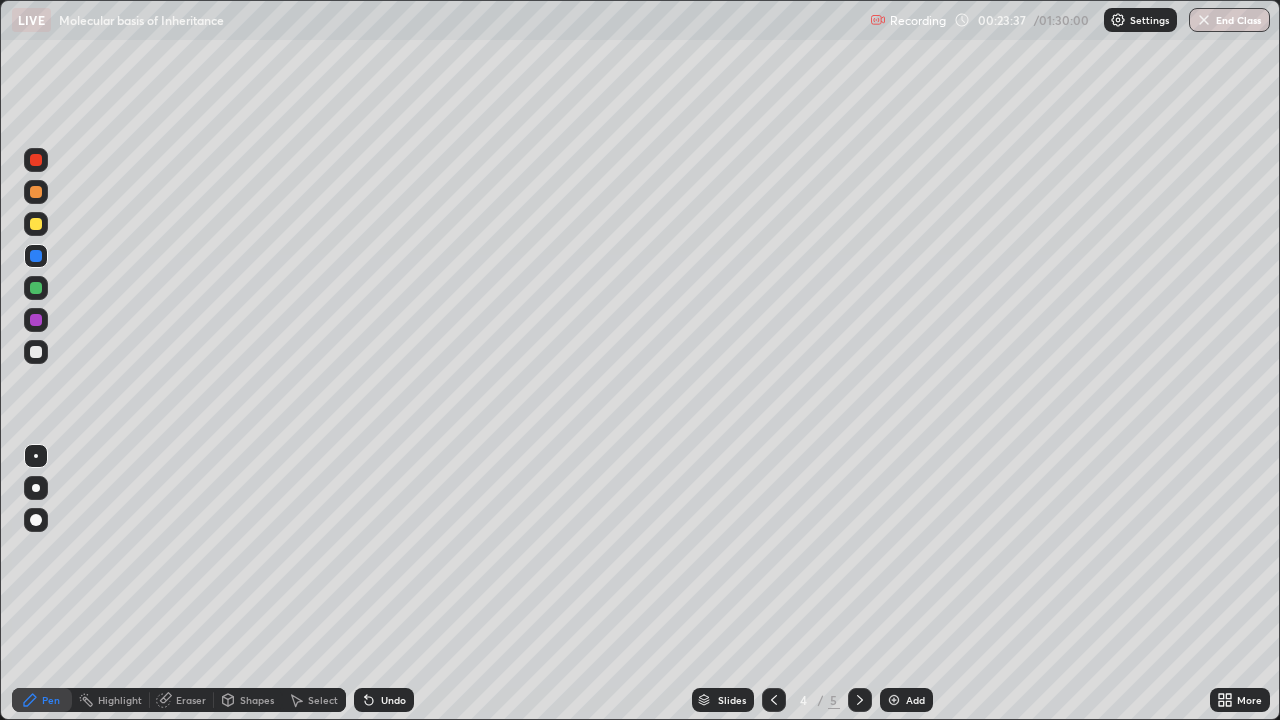 click on "Eraser" at bounding box center [191, 700] 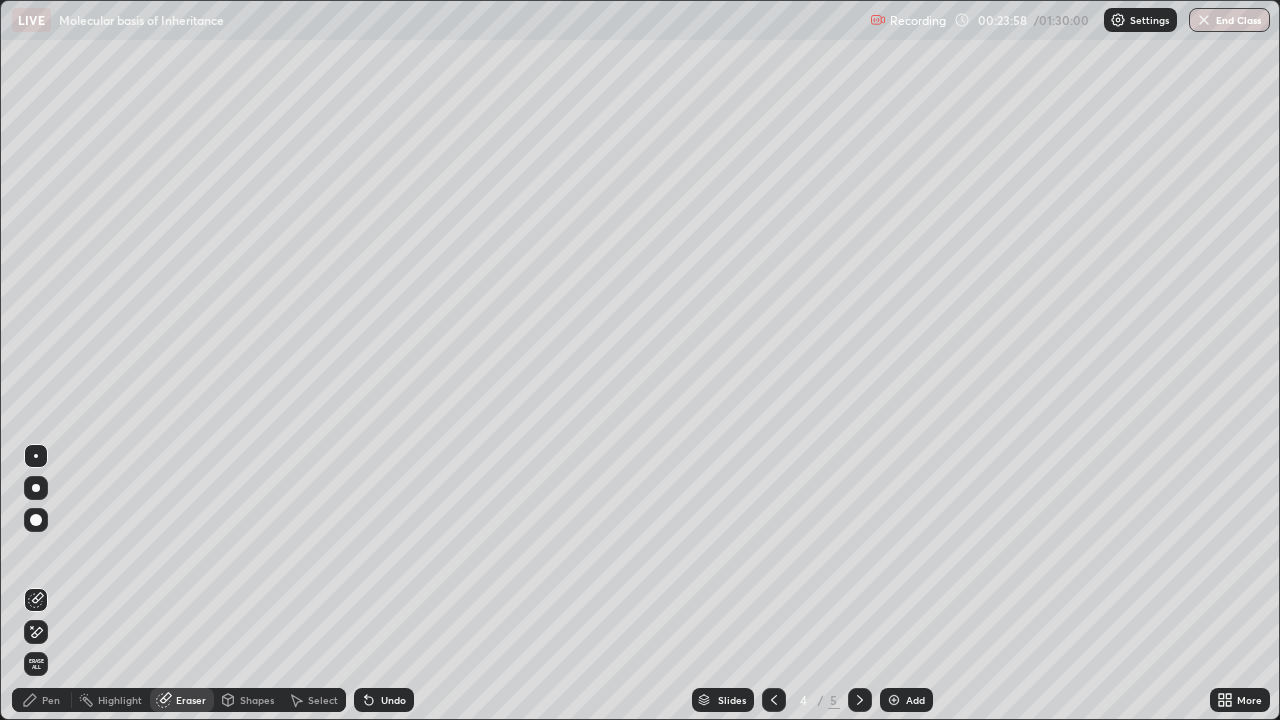 click 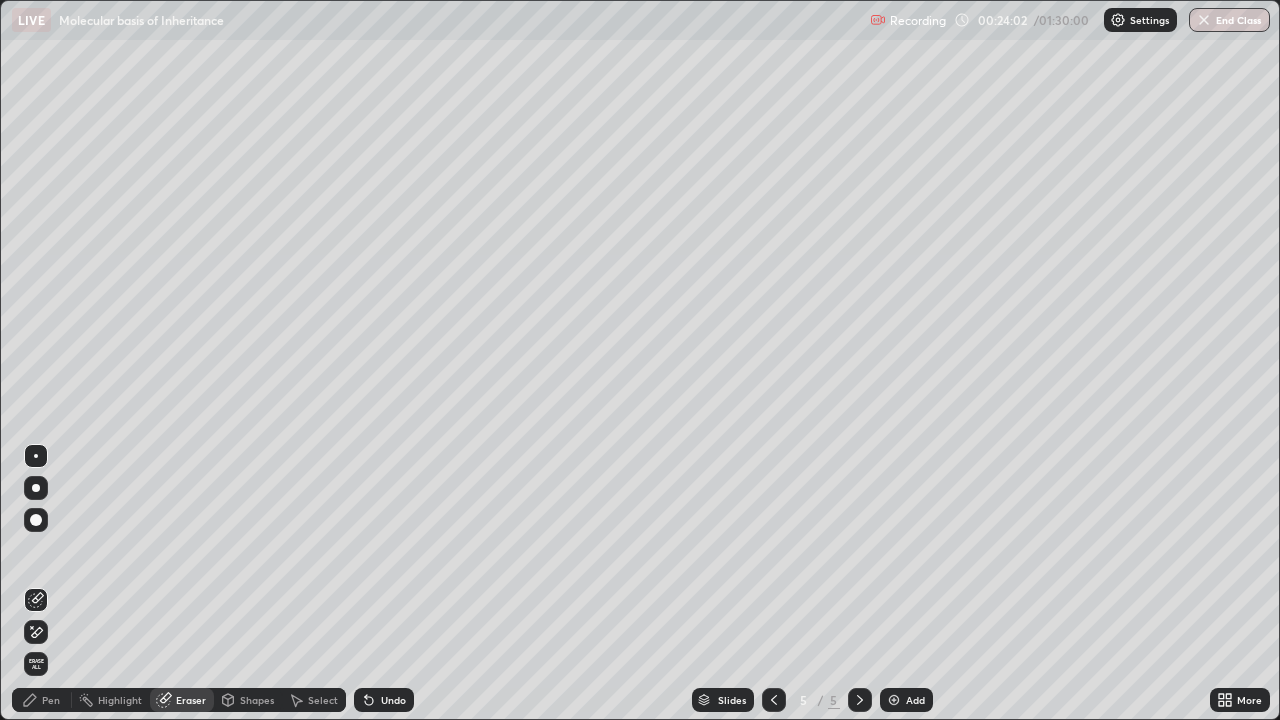click on "Pen" at bounding box center (51, 700) 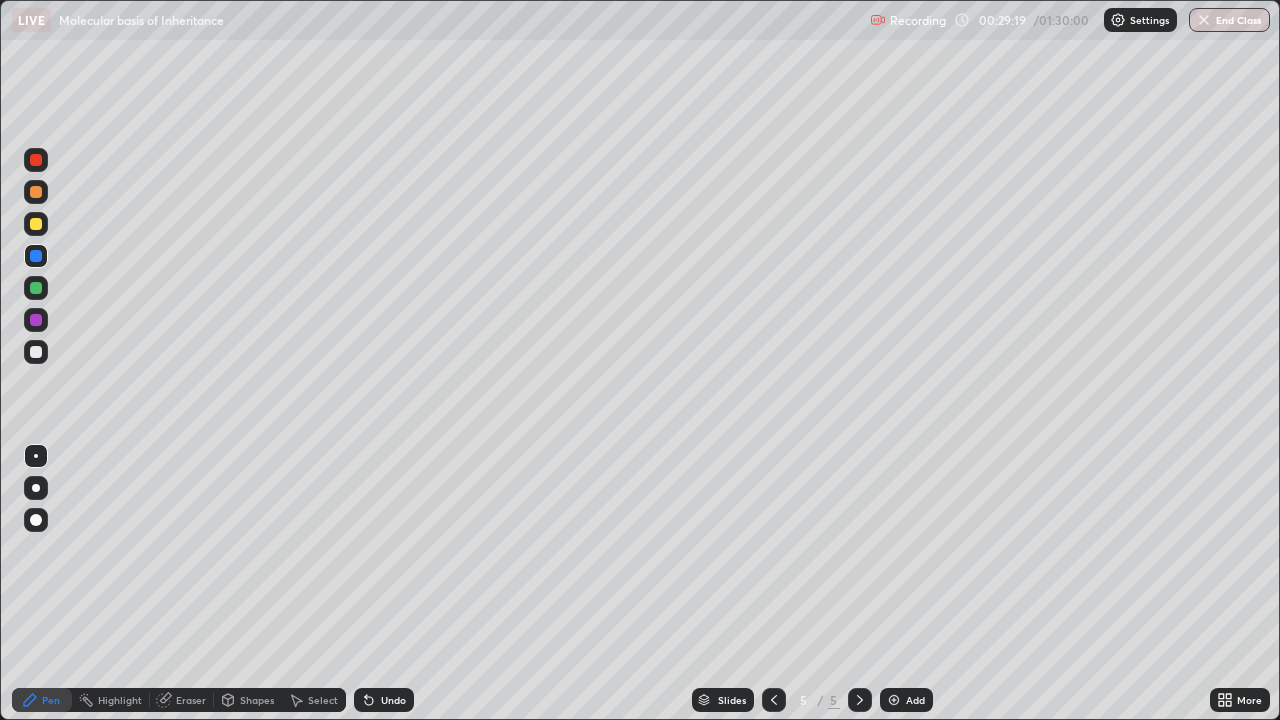 click 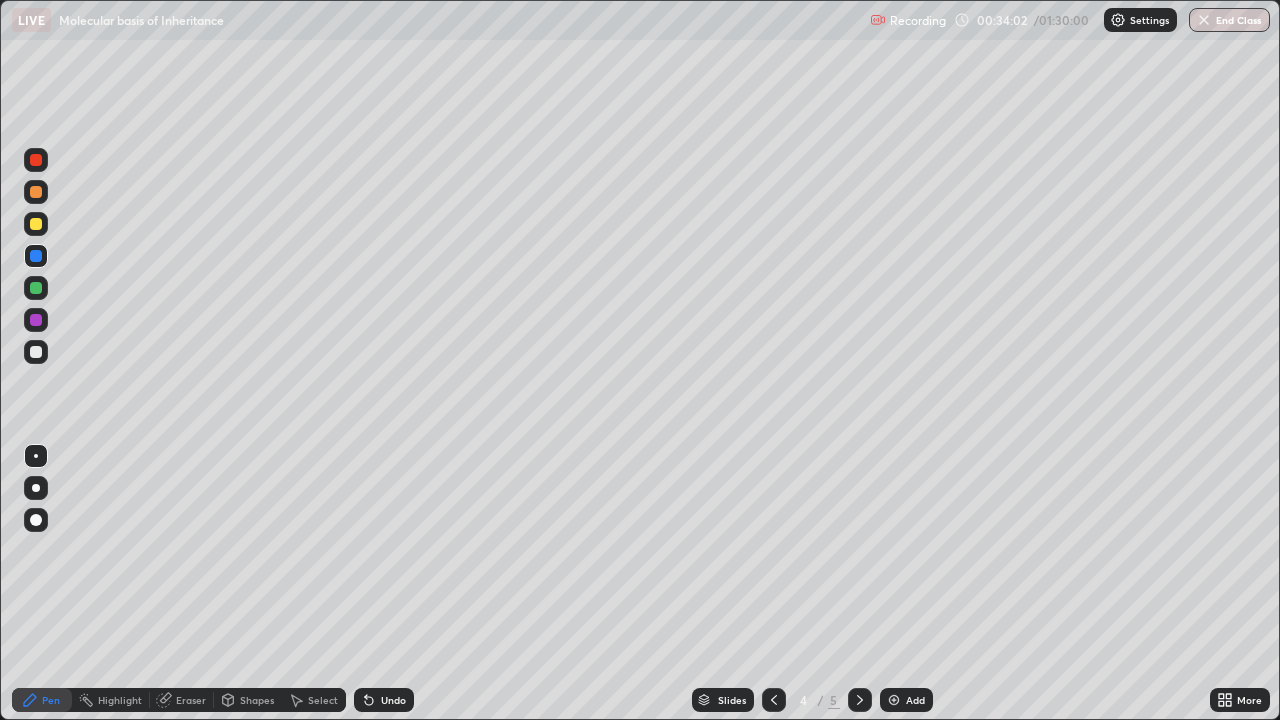 click at bounding box center [860, 700] 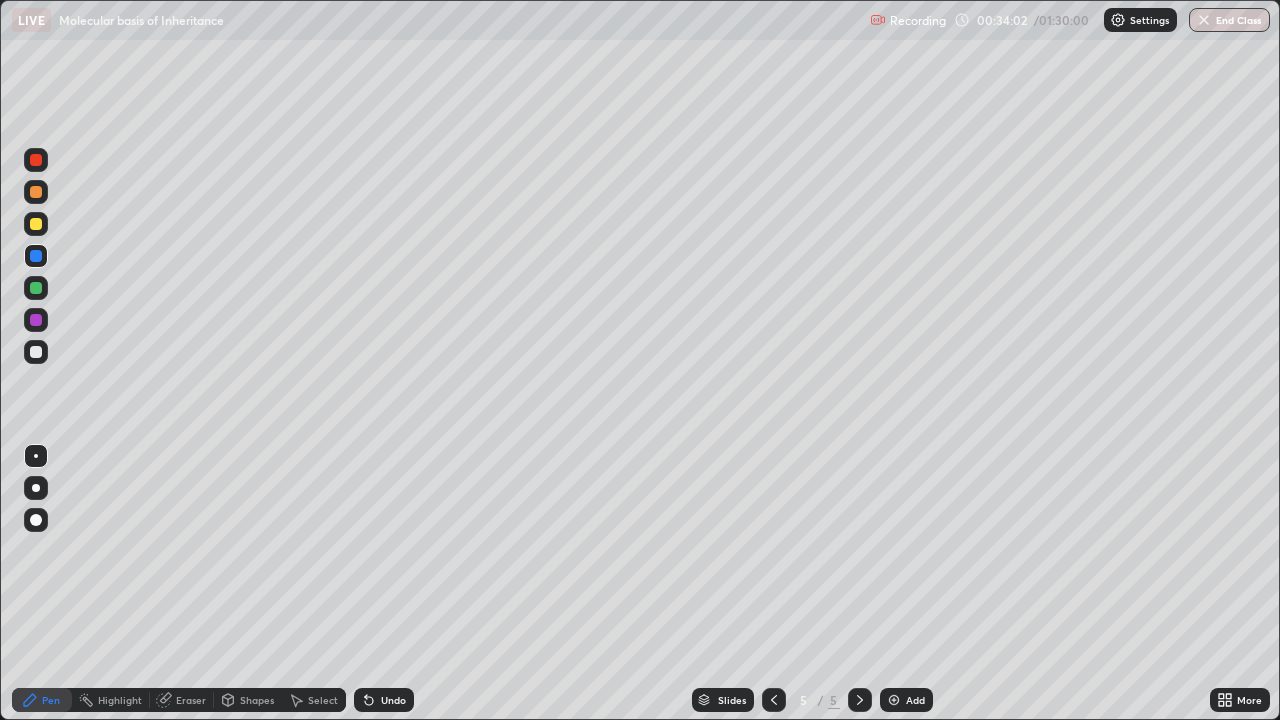 click on "Add" at bounding box center (915, 700) 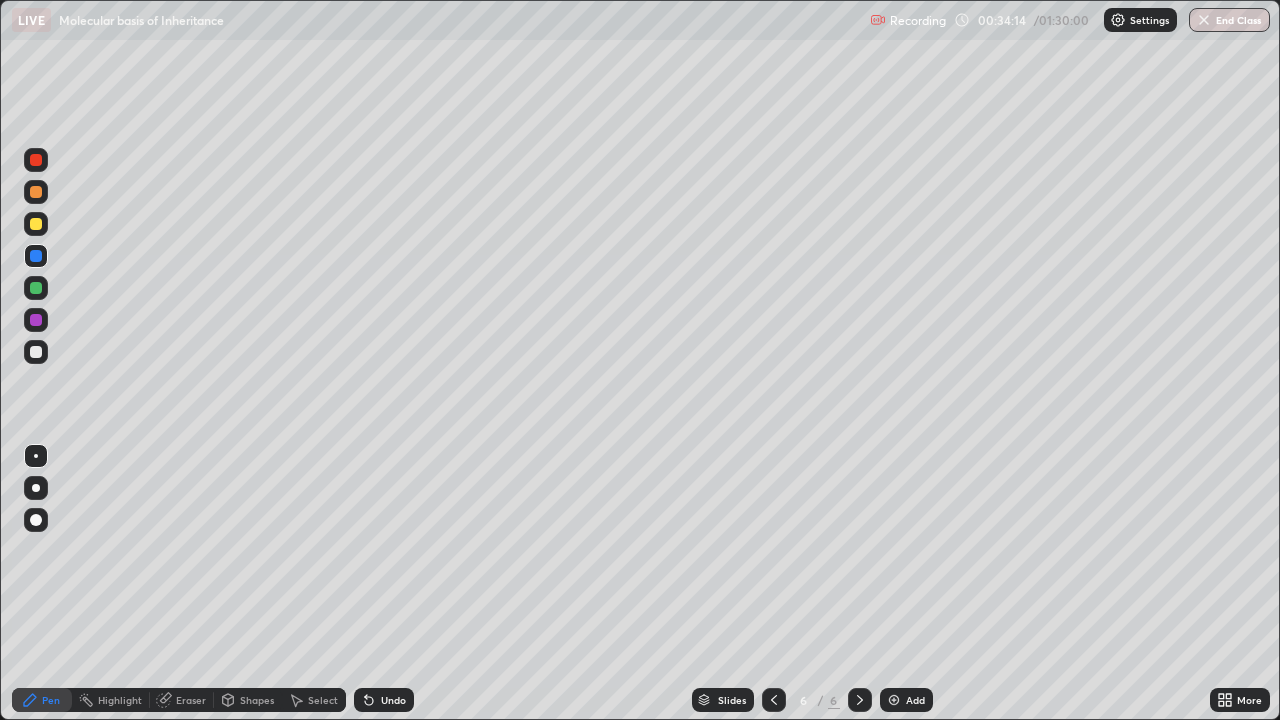 click at bounding box center (36, 352) 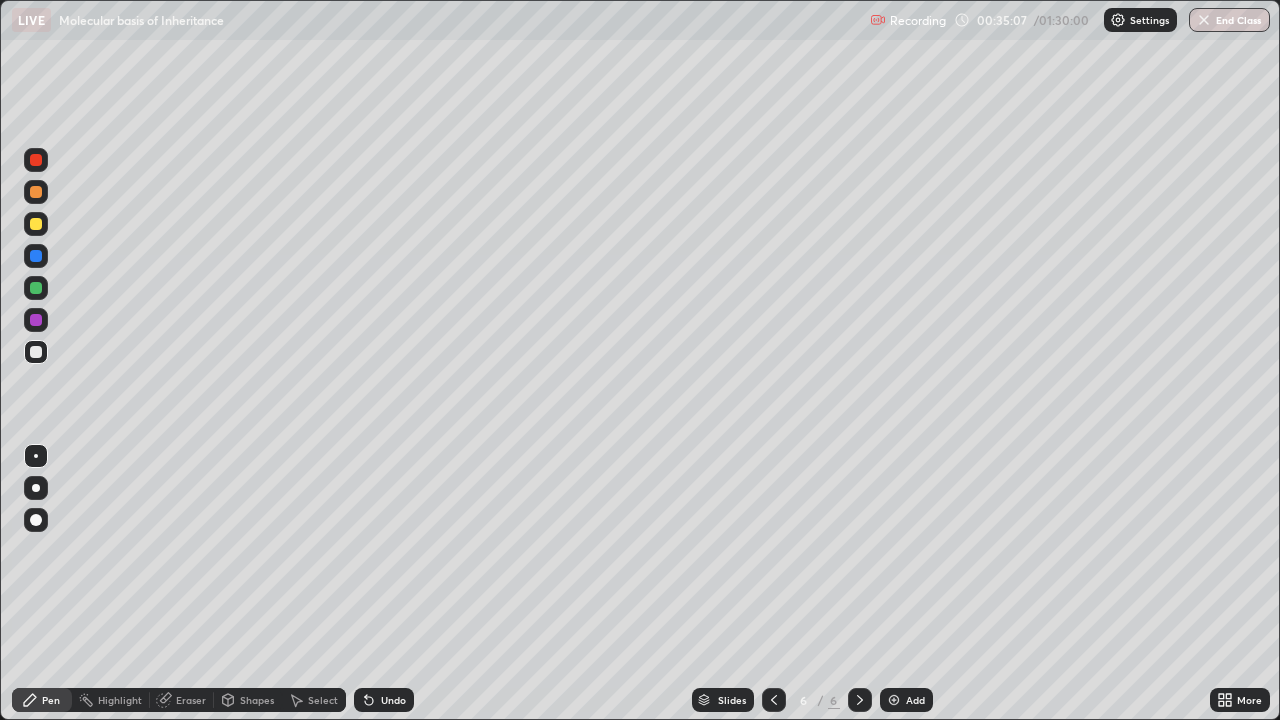 click on "Select" at bounding box center [314, 700] 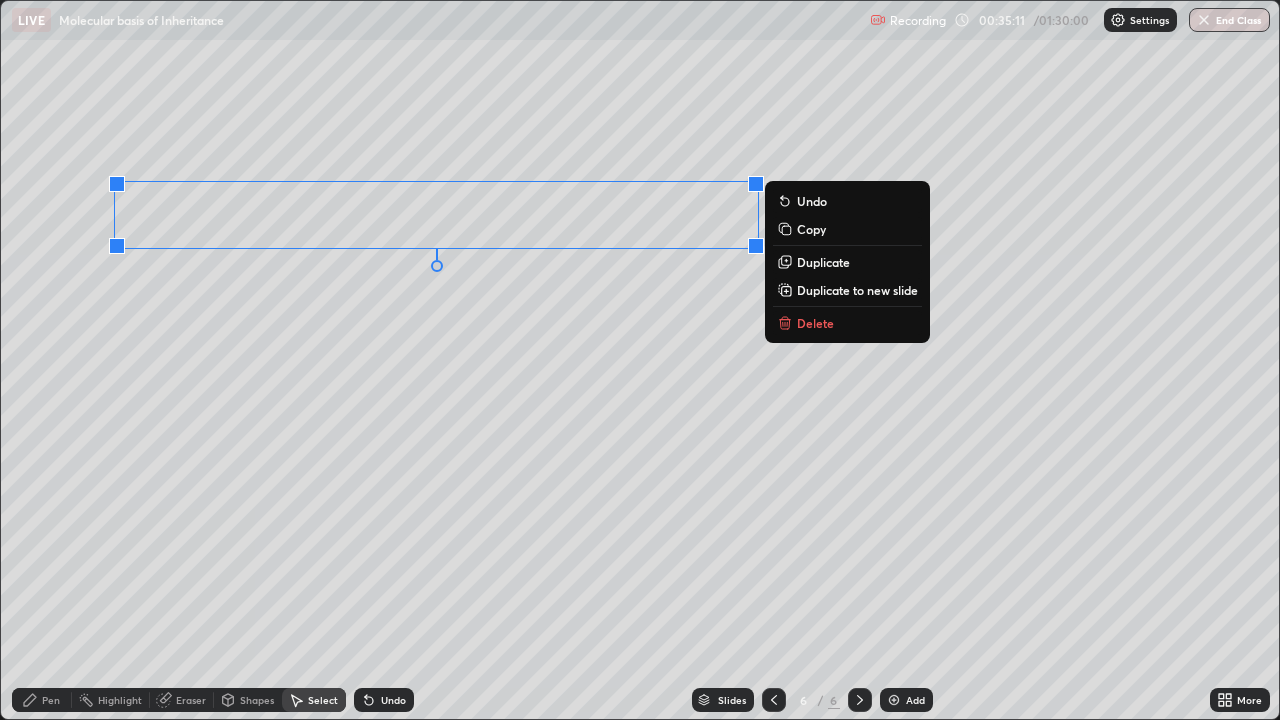 click on "0 ° Undo Copy Duplicate Duplicate to new slide Delete" at bounding box center (640, 360) 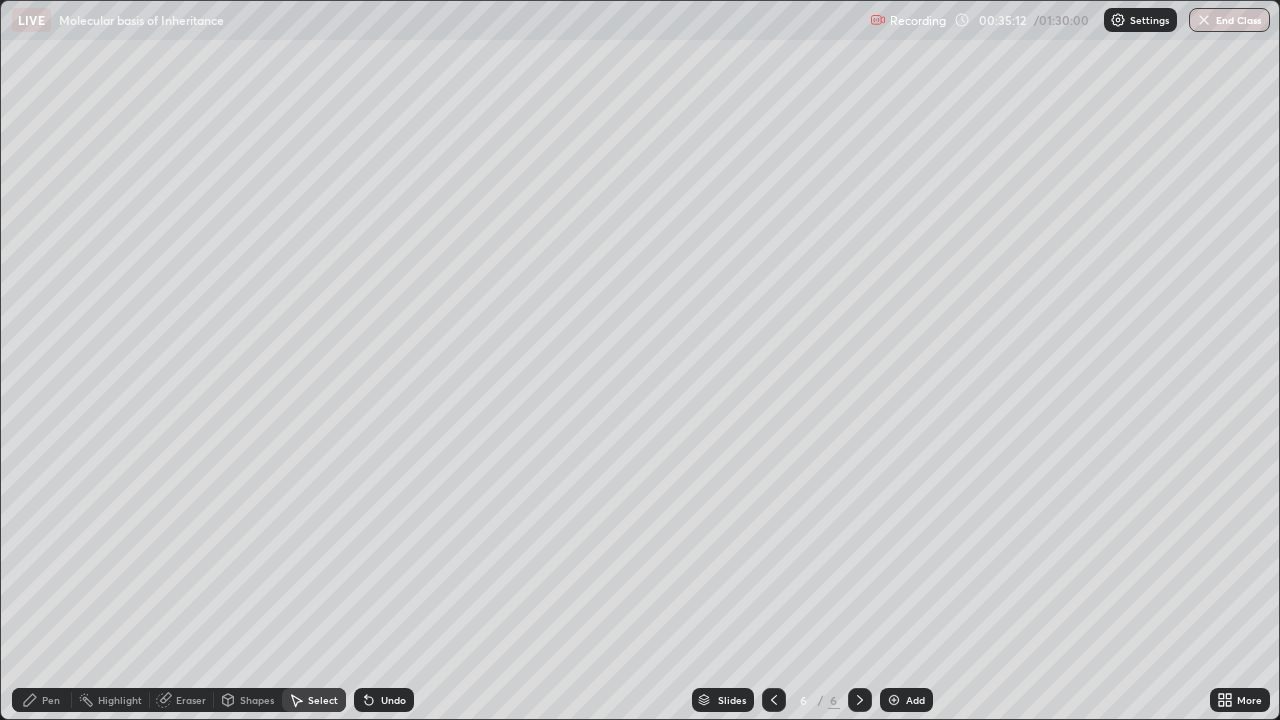 click on "Pen" at bounding box center [42, 700] 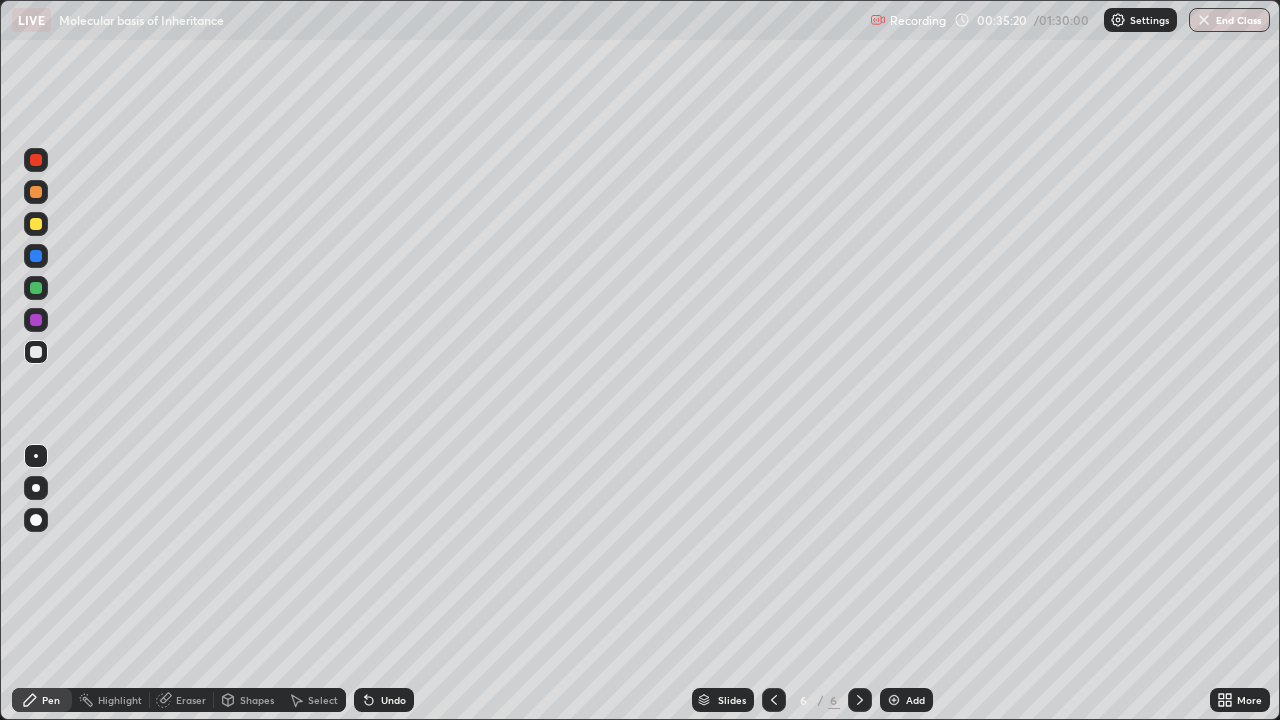 click at bounding box center (36, 320) 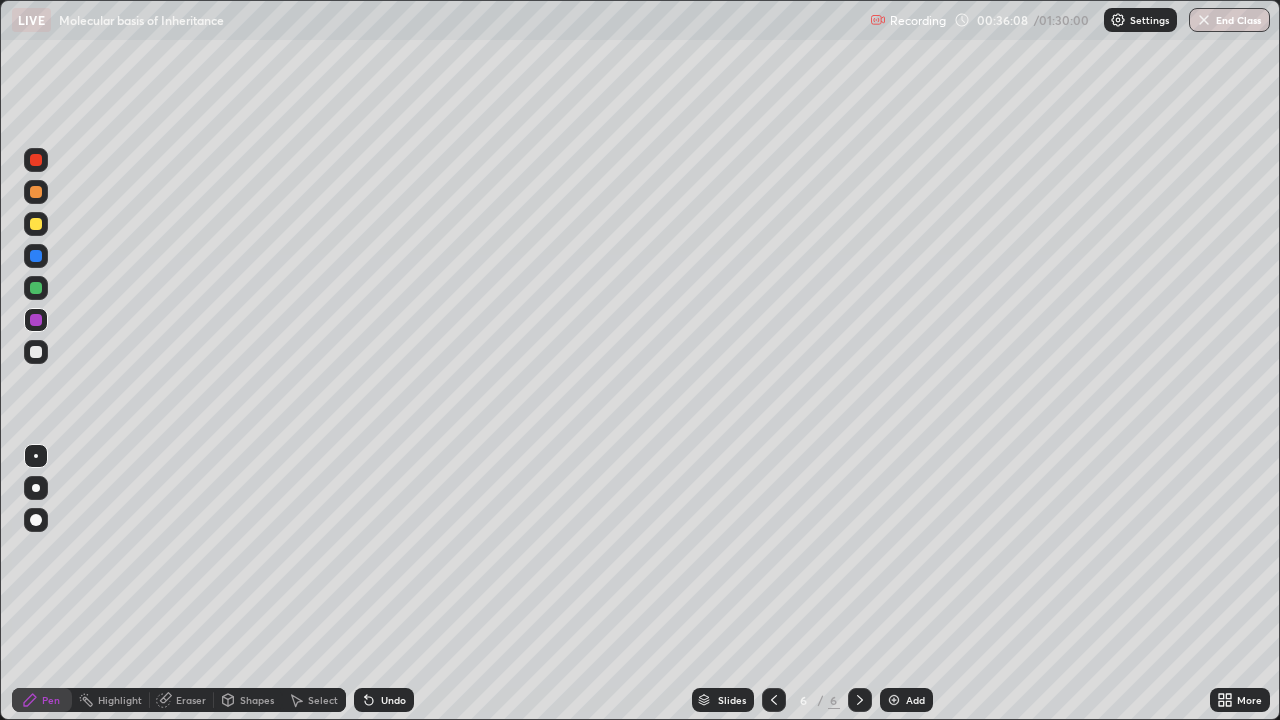click at bounding box center (36, 352) 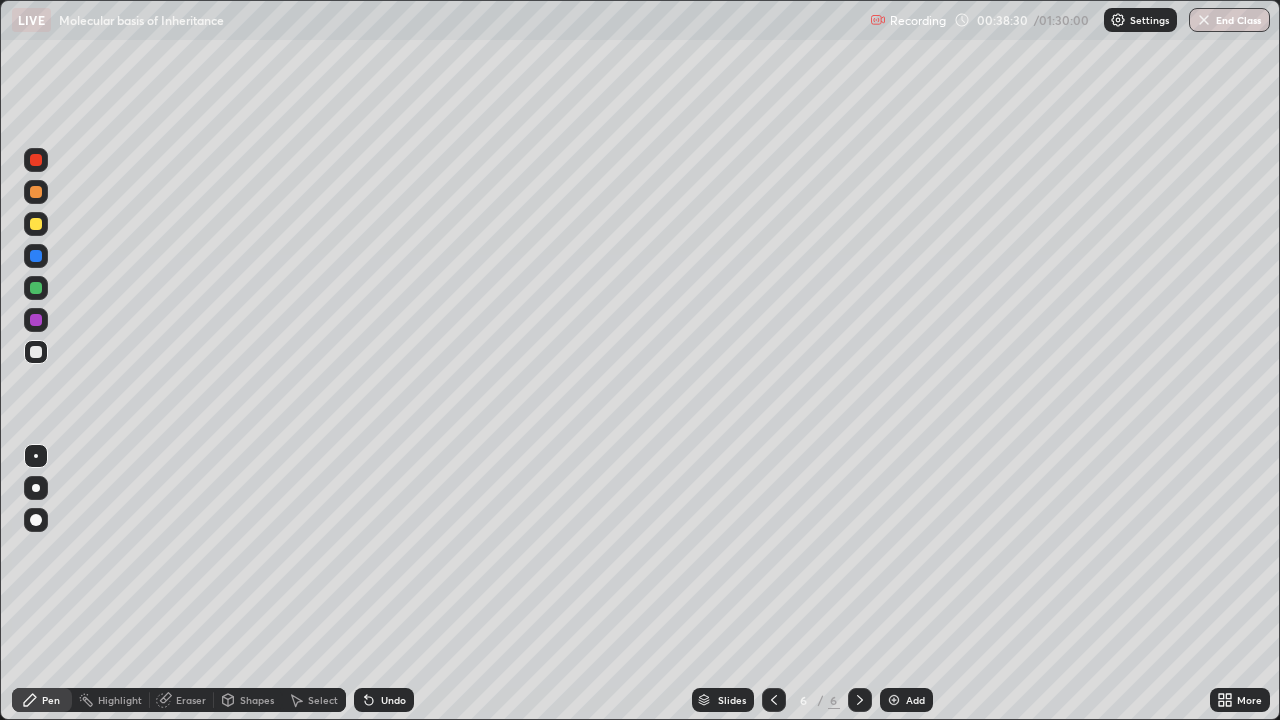 click at bounding box center [894, 700] 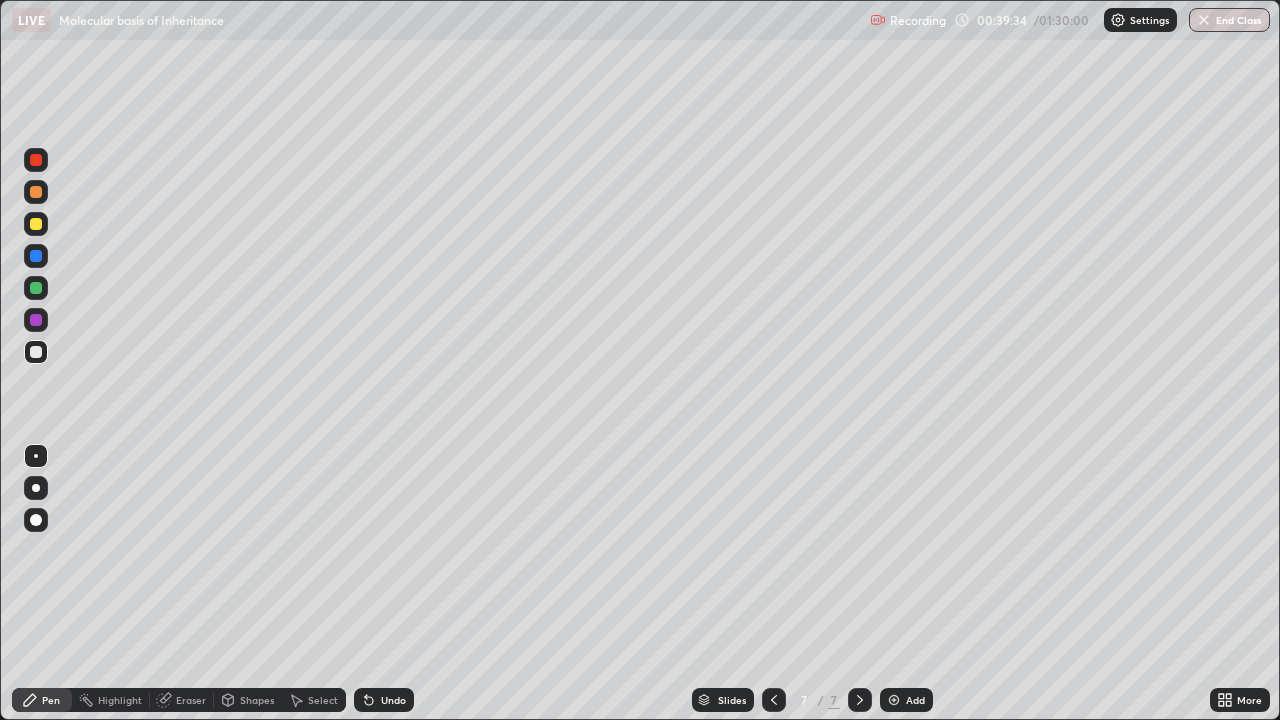 click on "Select" at bounding box center (314, 700) 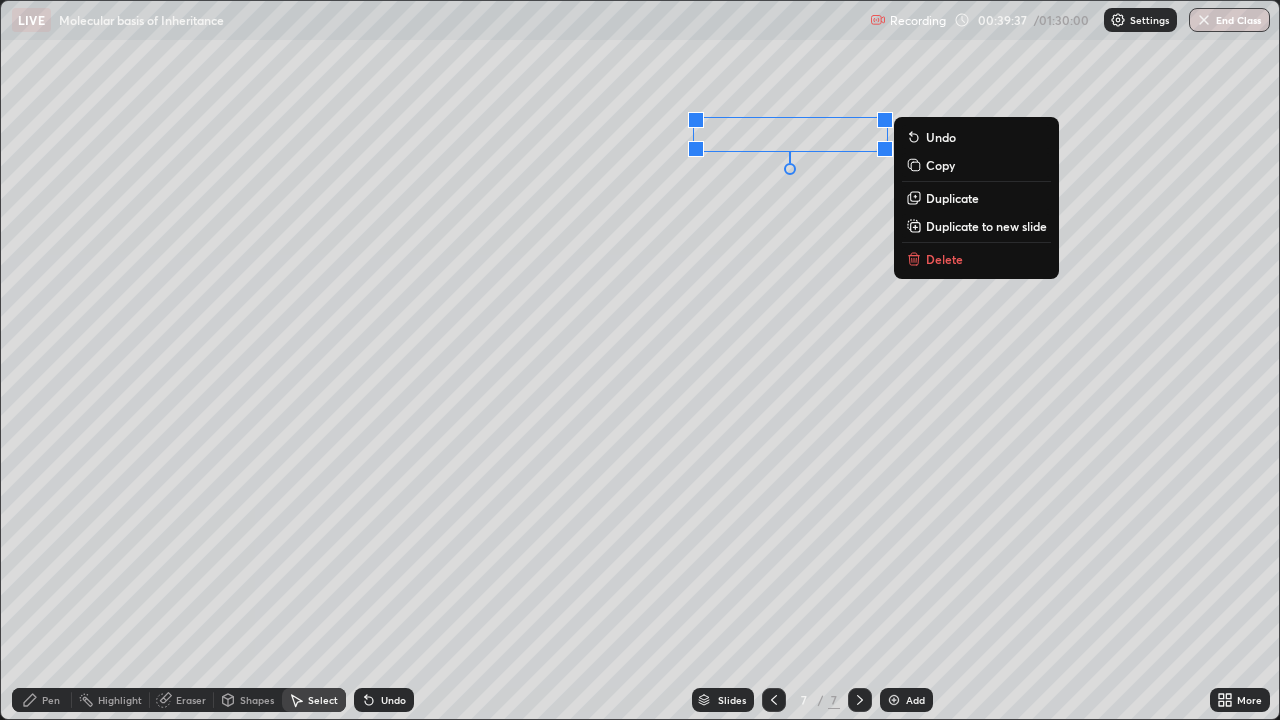 click on "Duplicate" at bounding box center [952, 198] 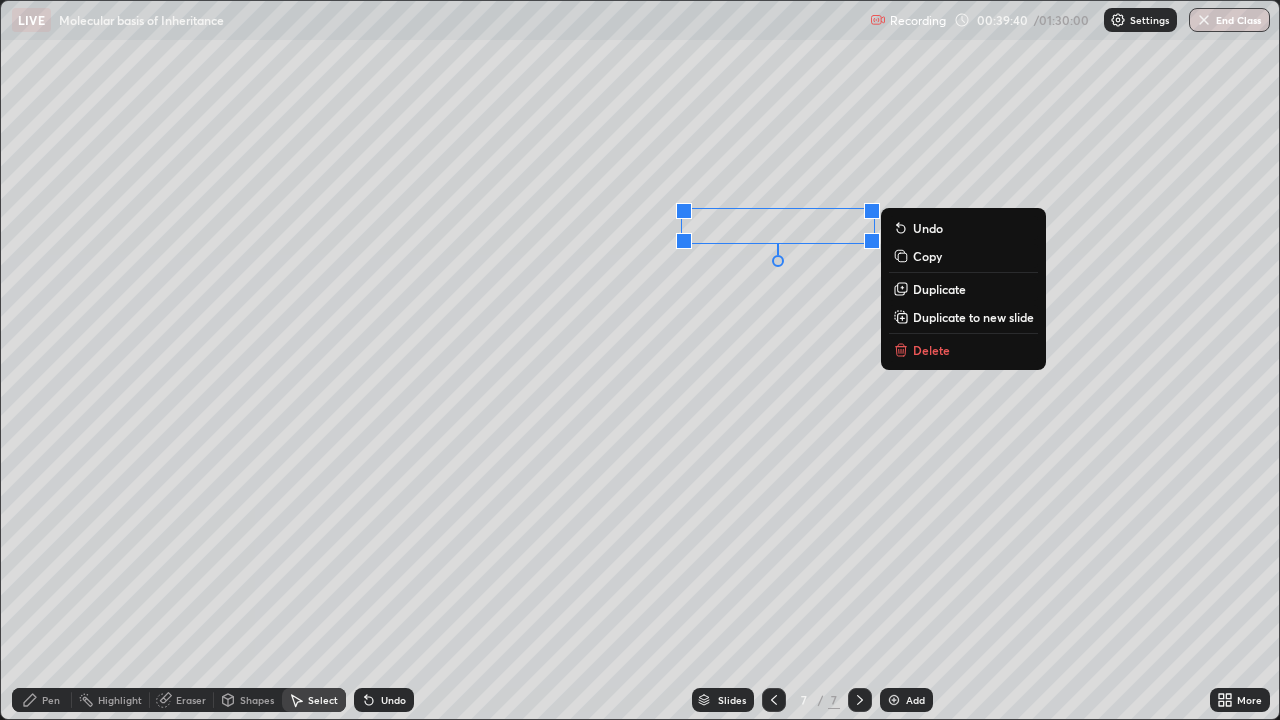 click on "0 ° Undo Copy Duplicate Duplicate to new slide Delete" at bounding box center [640, 360] 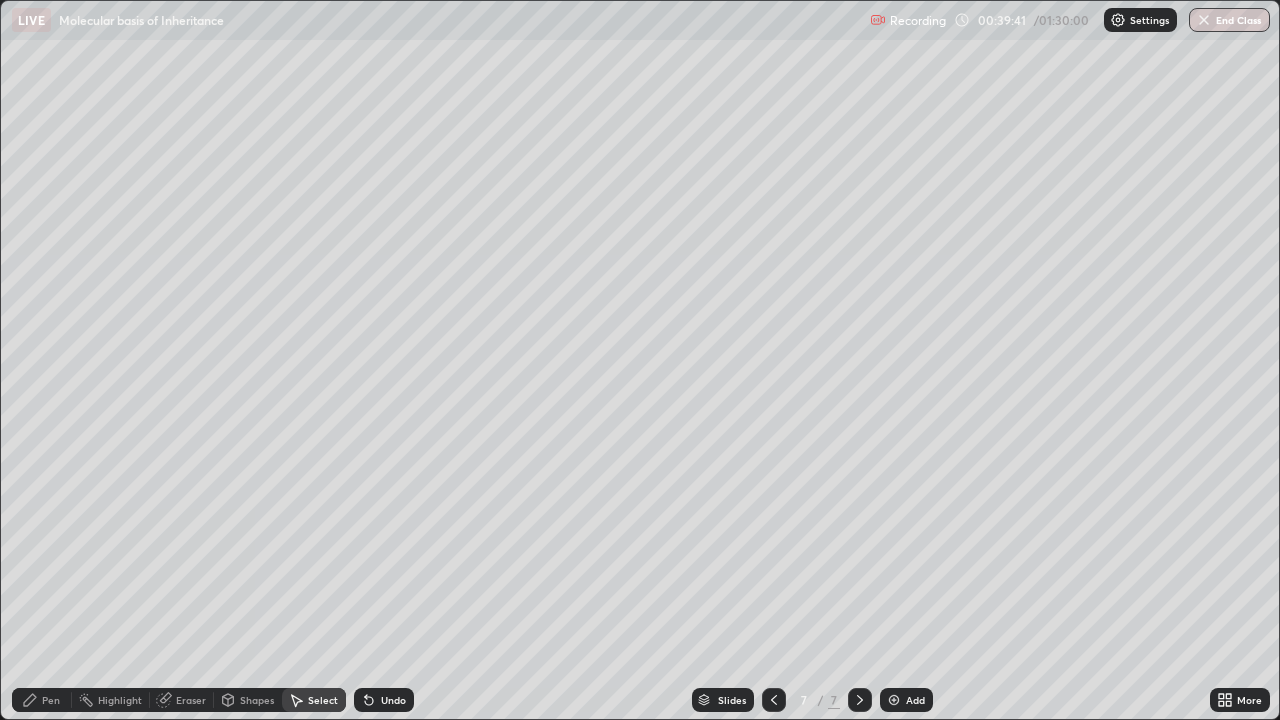 click on "0 ° Undo Copy Duplicate Duplicate to new slide Delete" at bounding box center [640, 360] 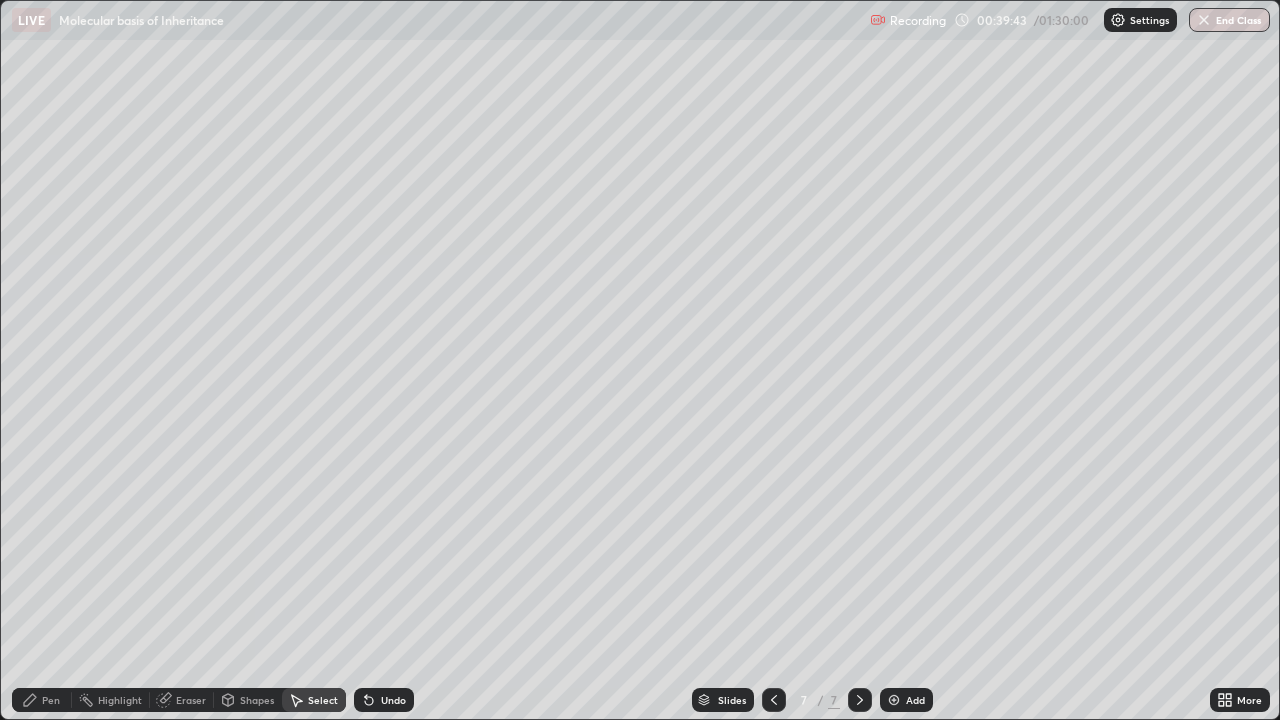 click on "Pen" at bounding box center [51, 700] 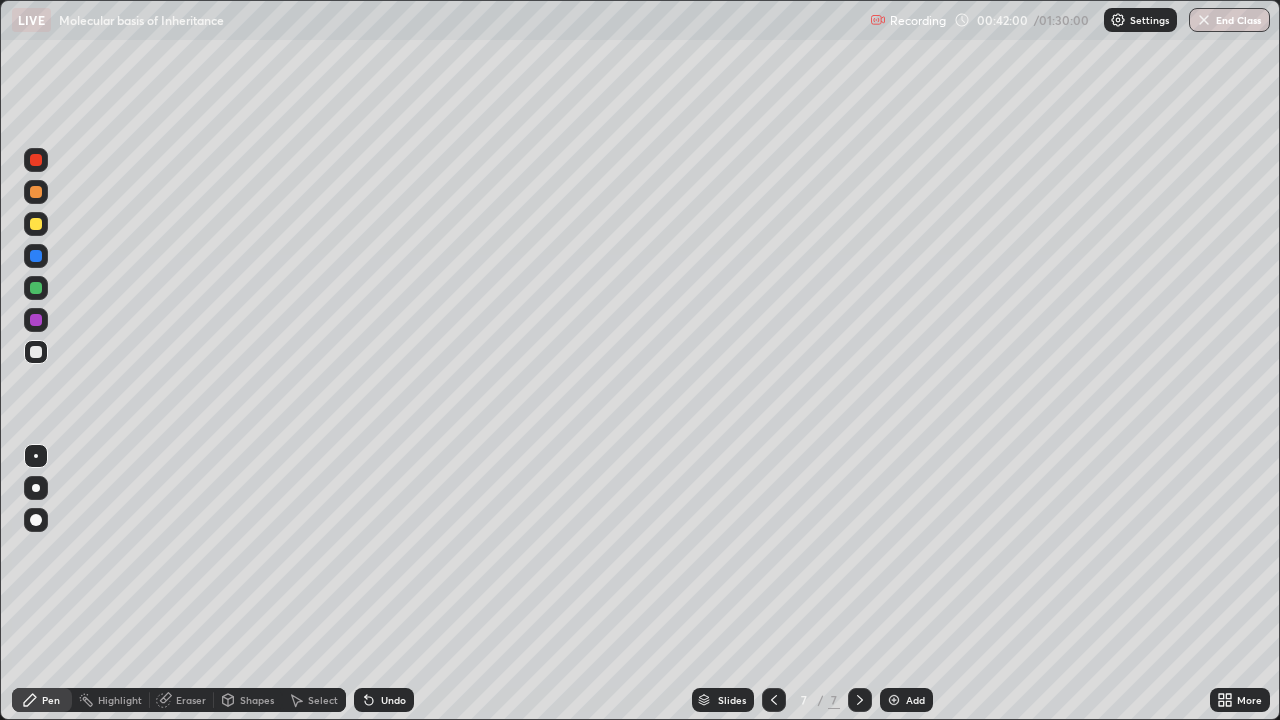 click 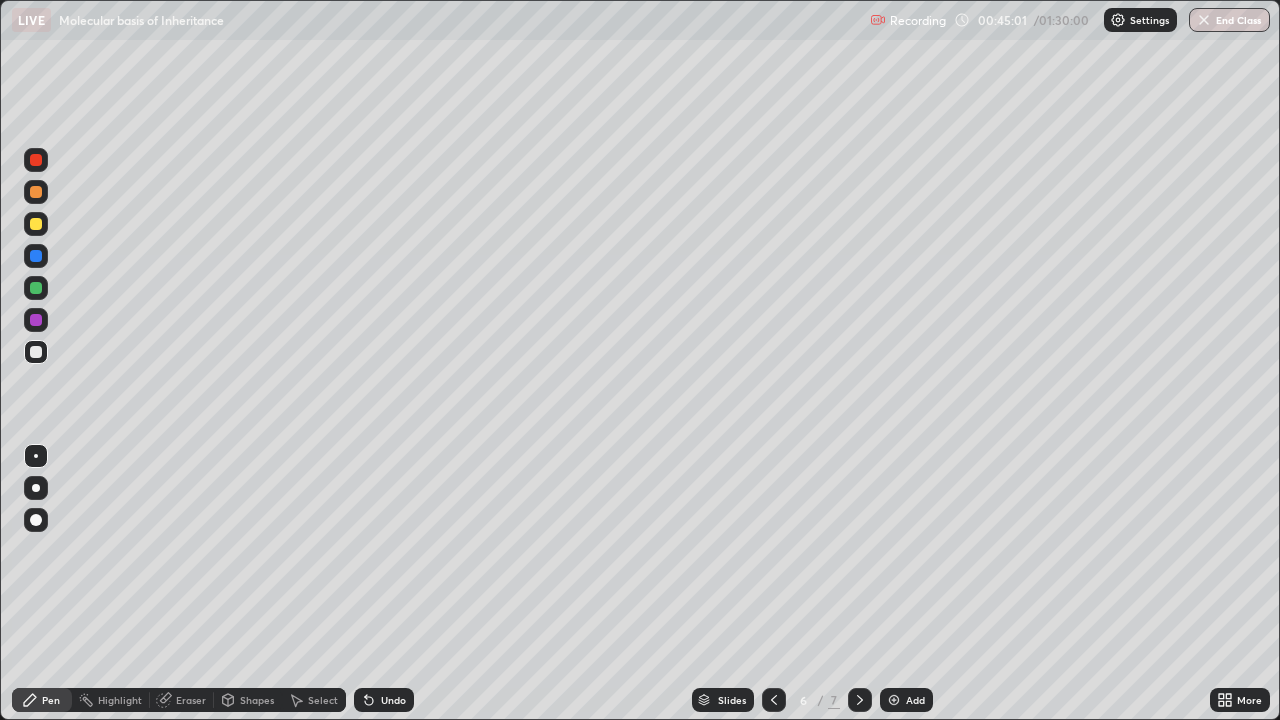 click 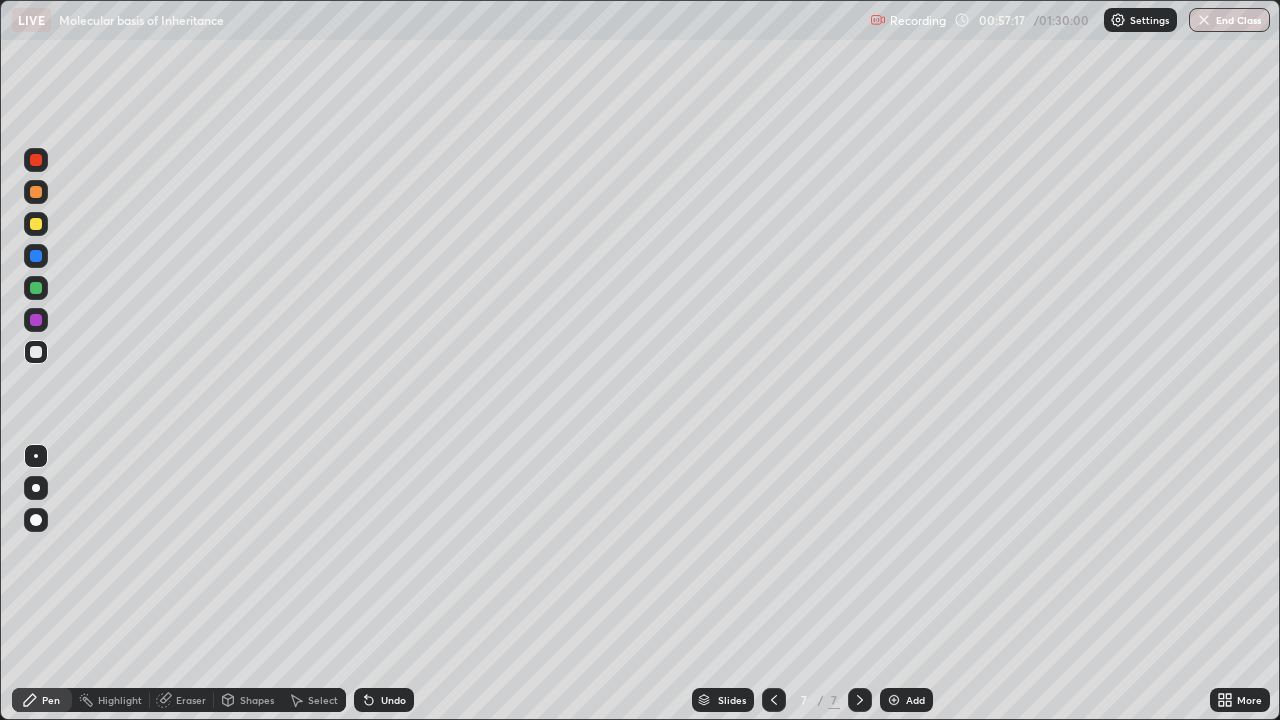 click on "Add" at bounding box center [915, 700] 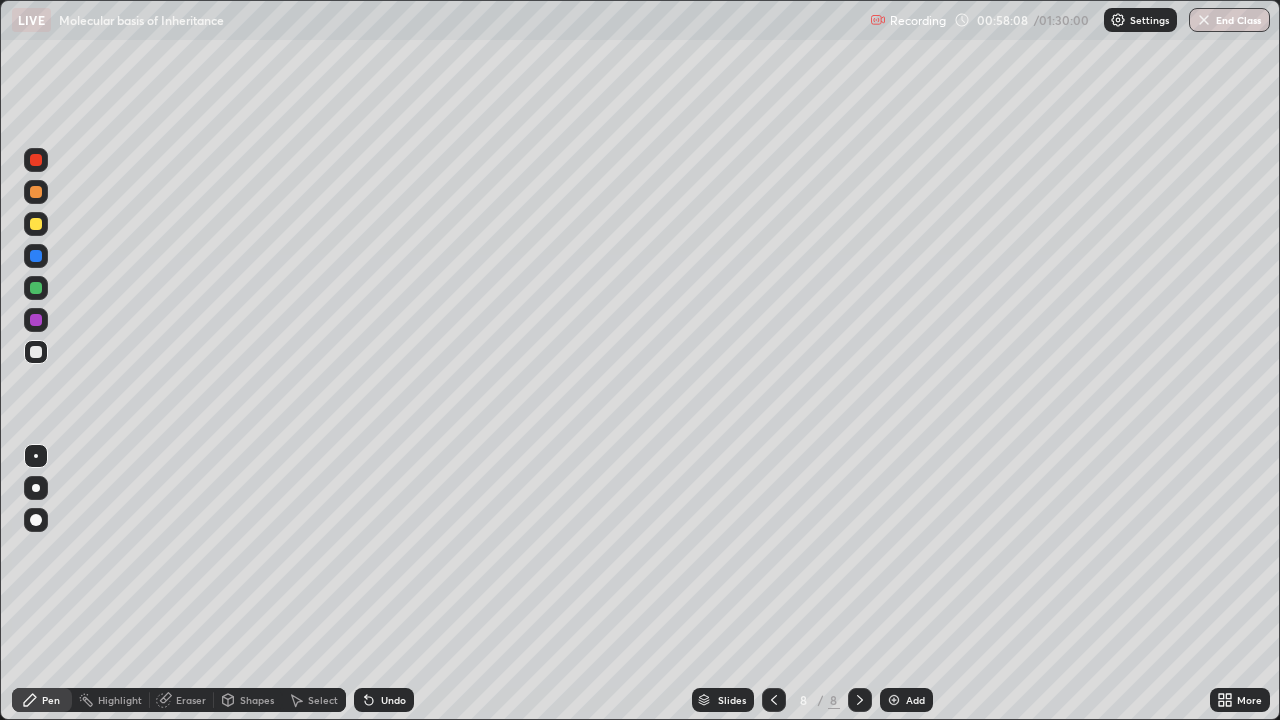 click at bounding box center (894, 700) 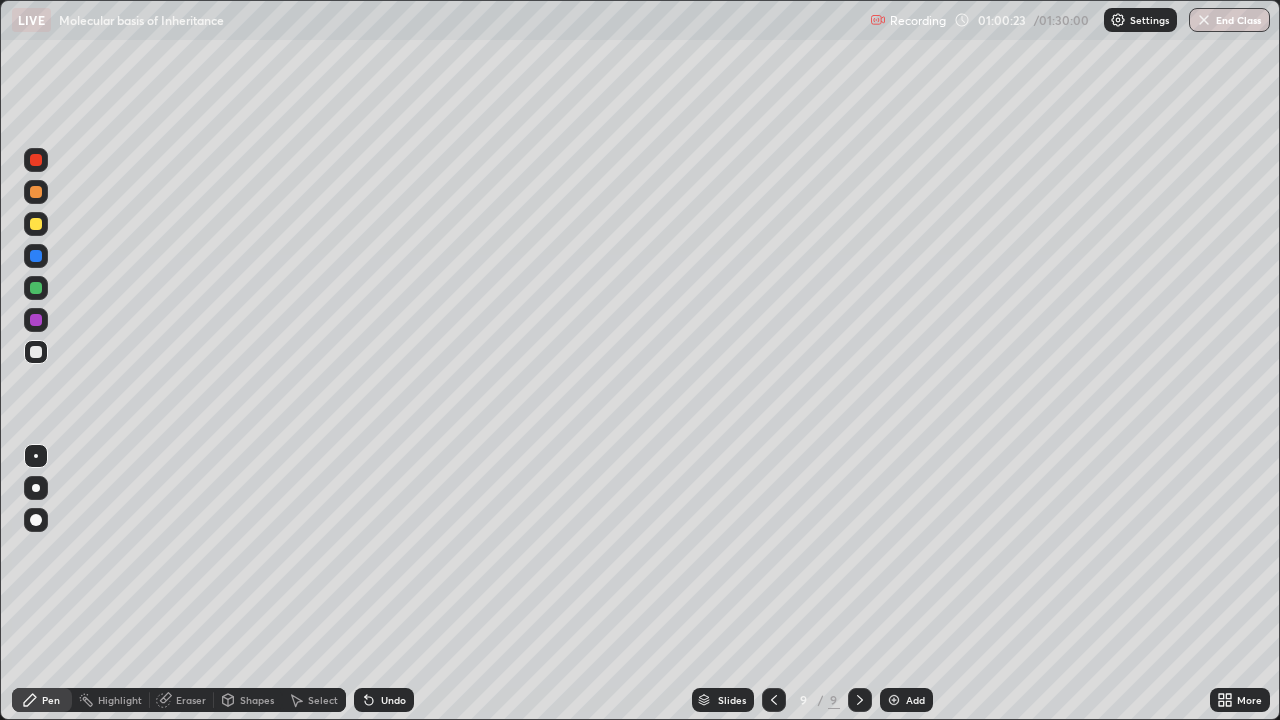 click 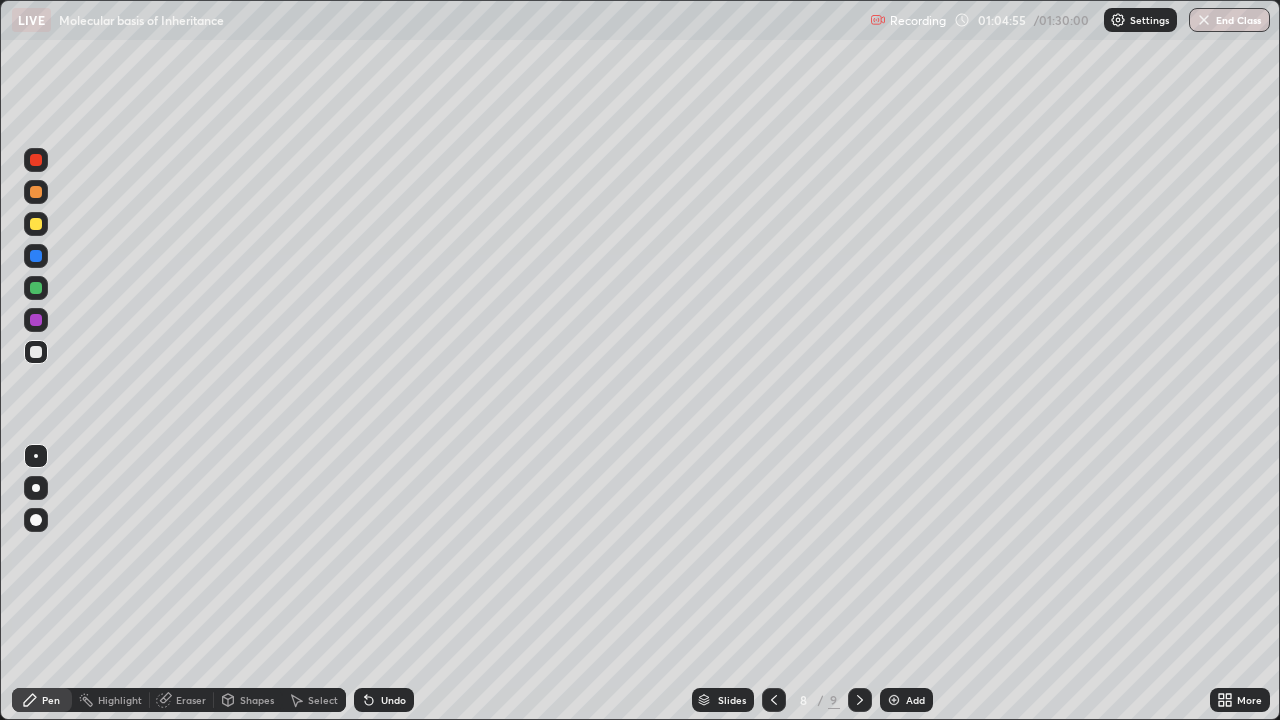 click 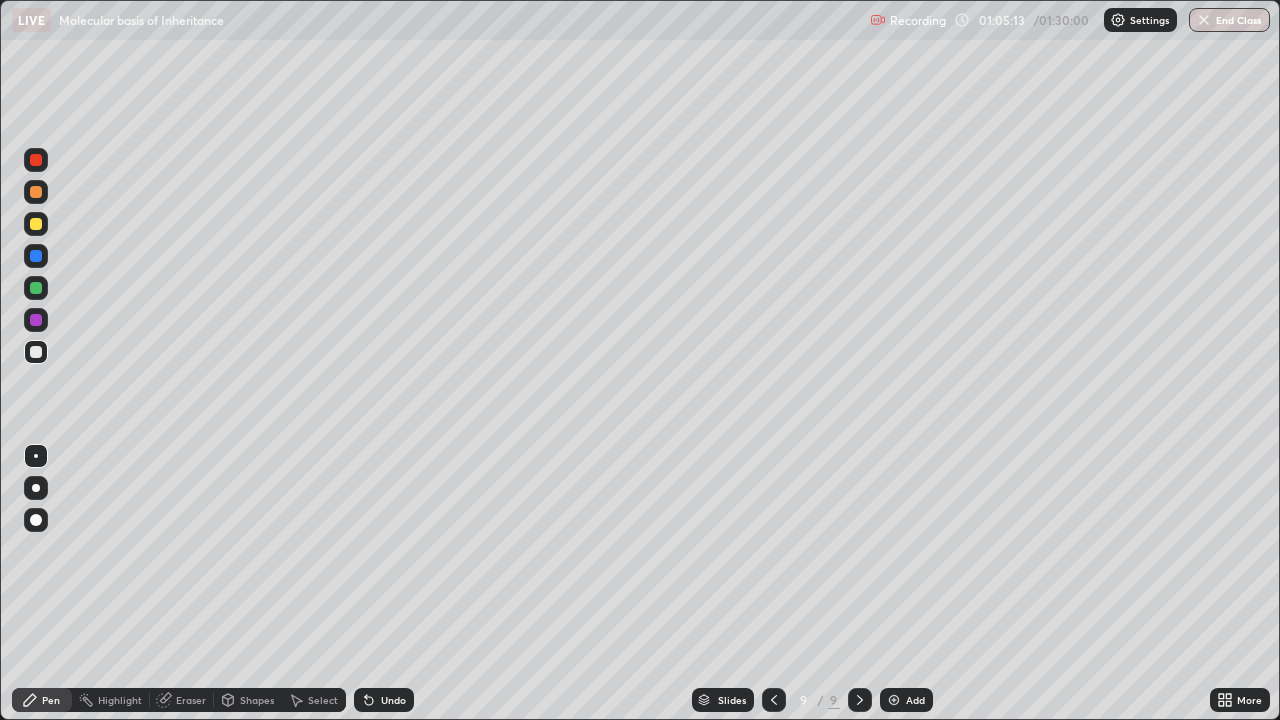 click on "Add" at bounding box center [906, 700] 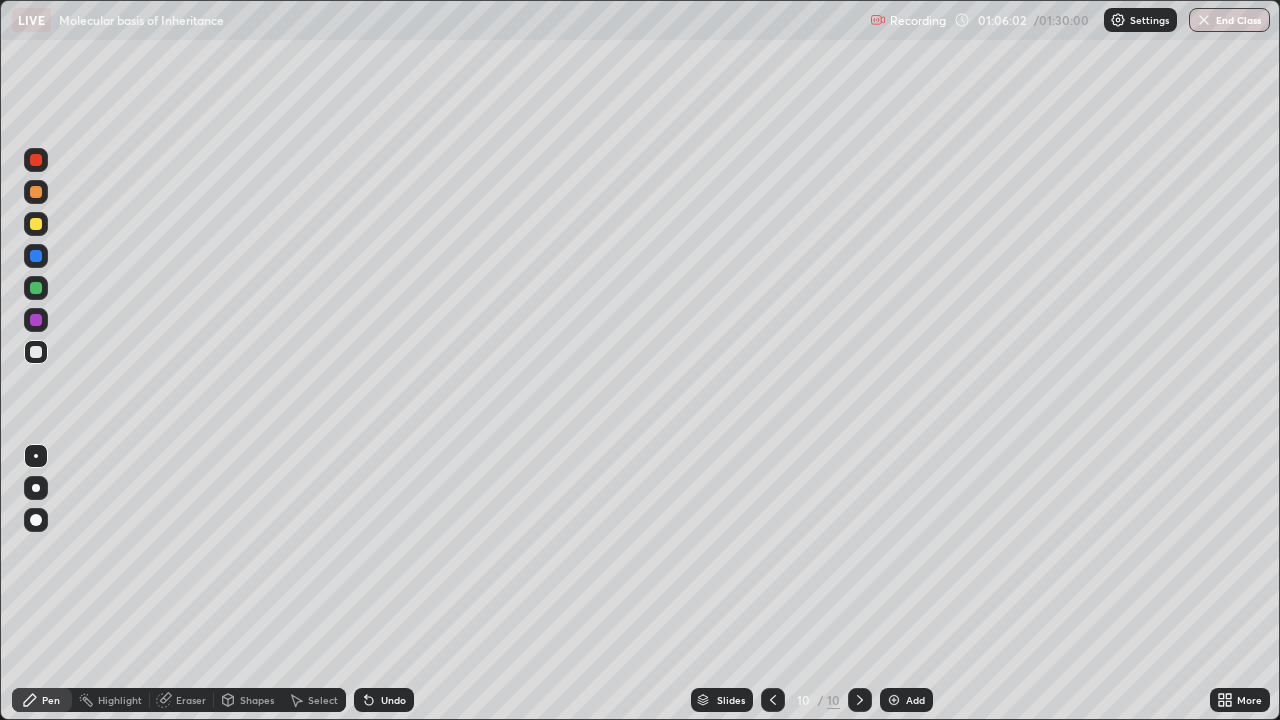 click at bounding box center (36, 256) 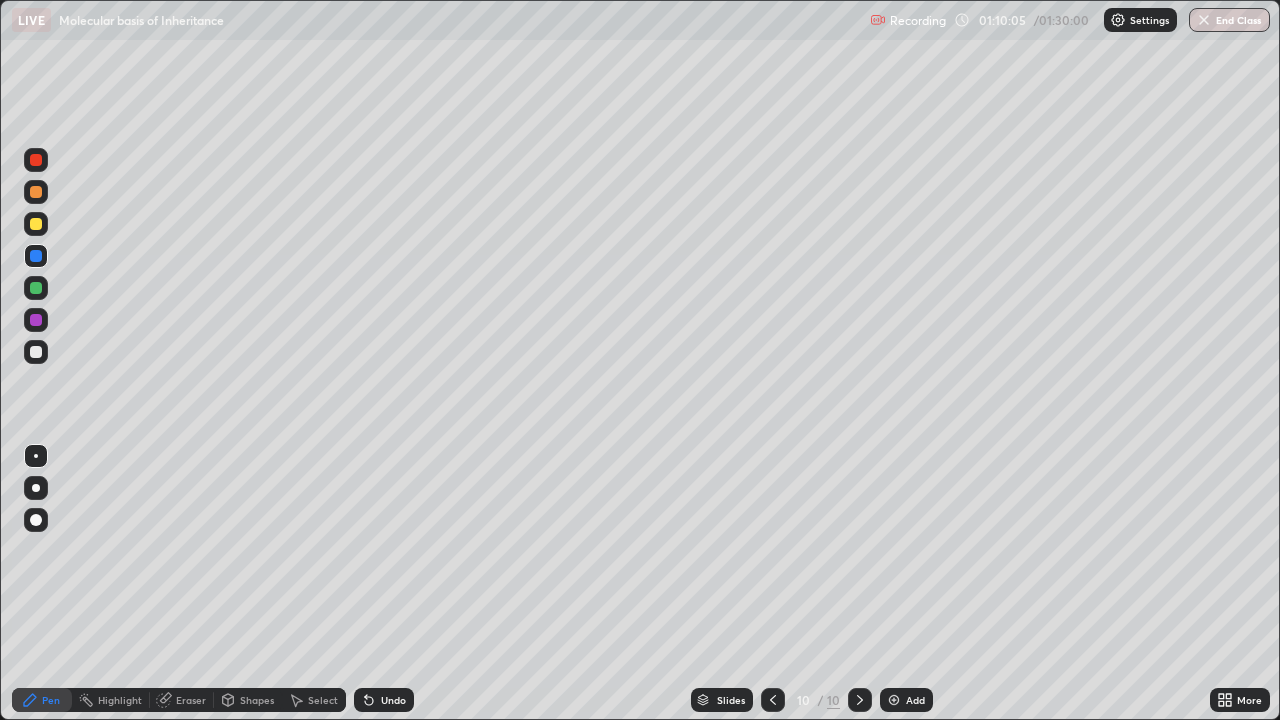 click on "Add" at bounding box center [915, 700] 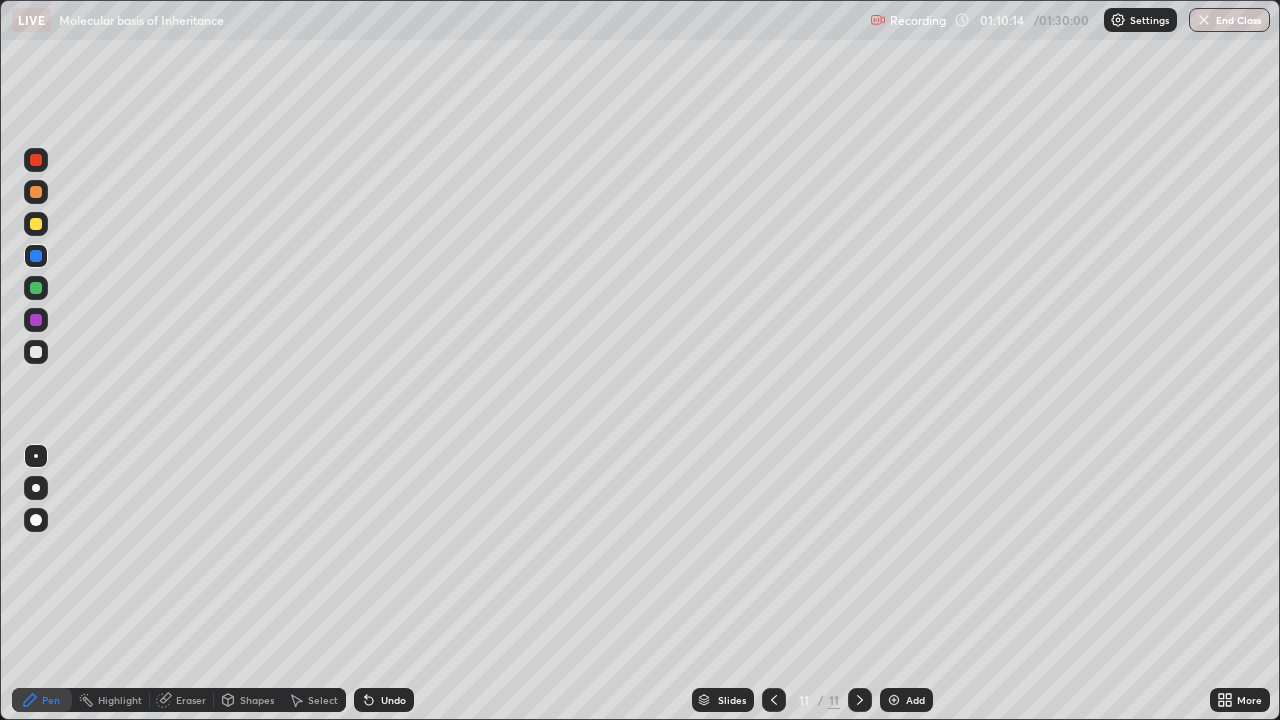 click at bounding box center [36, 288] 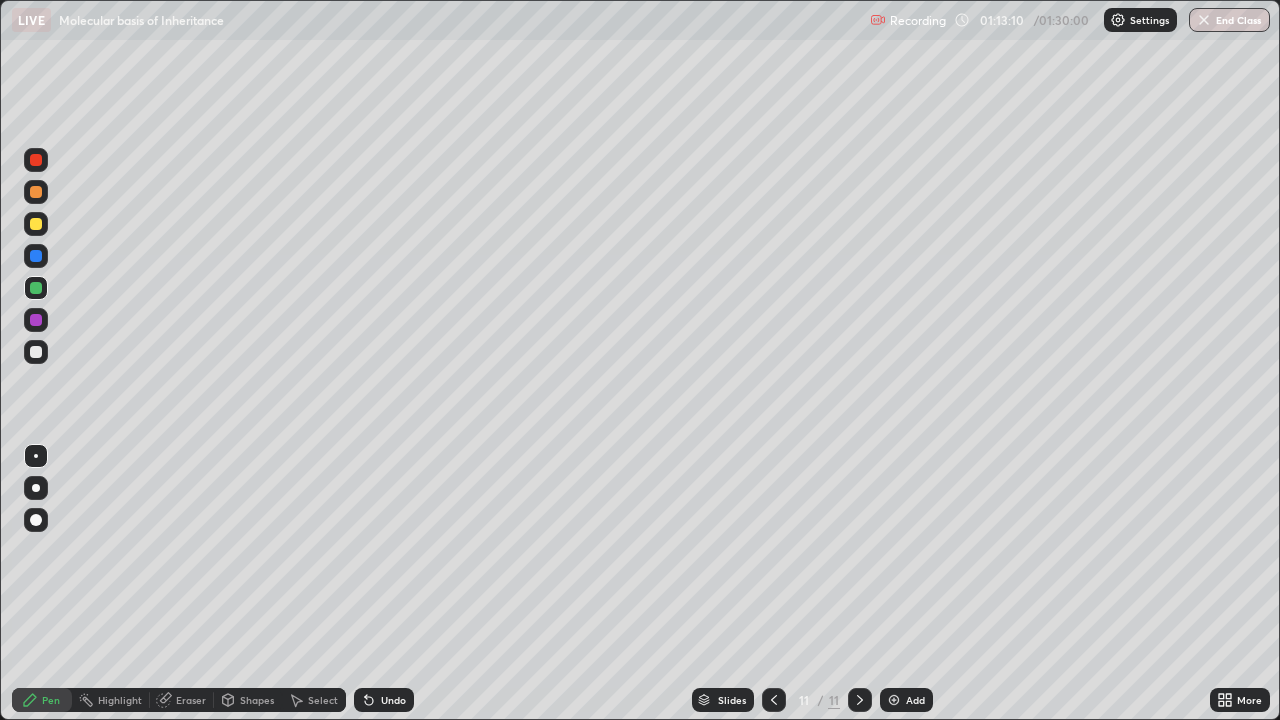 click on "Undo" at bounding box center (384, 700) 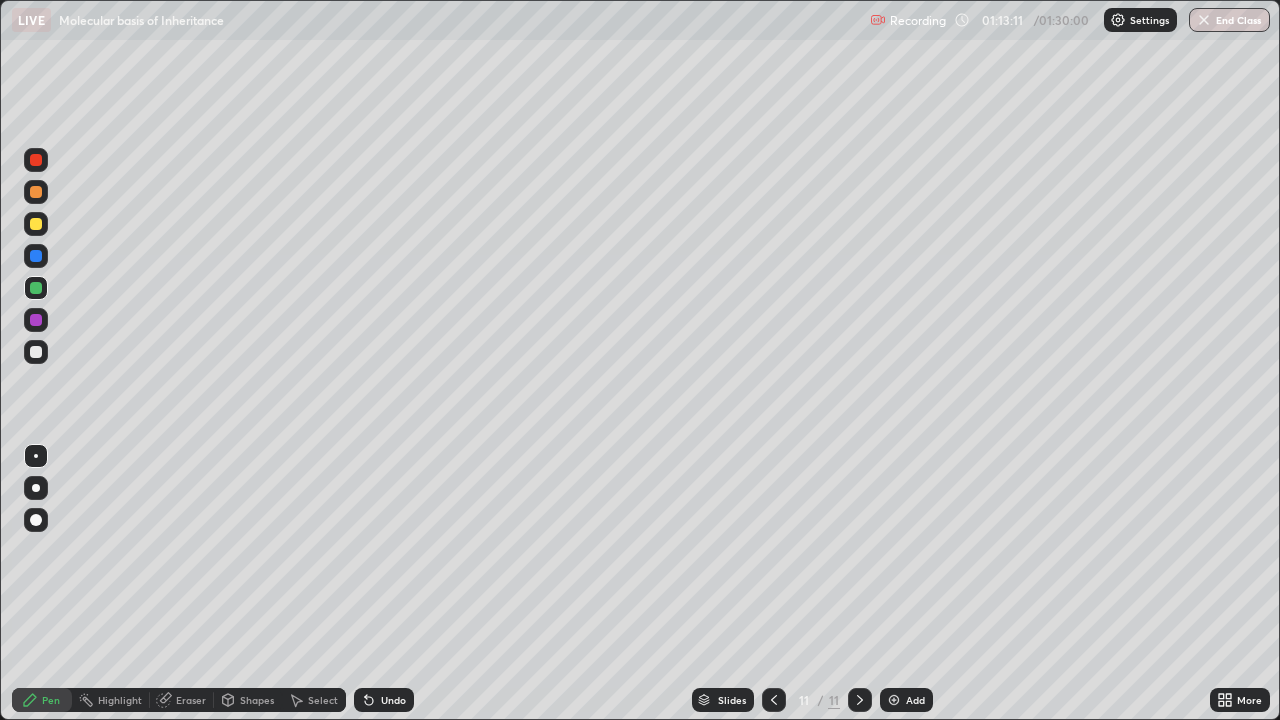 click on "Undo" at bounding box center (393, 700) 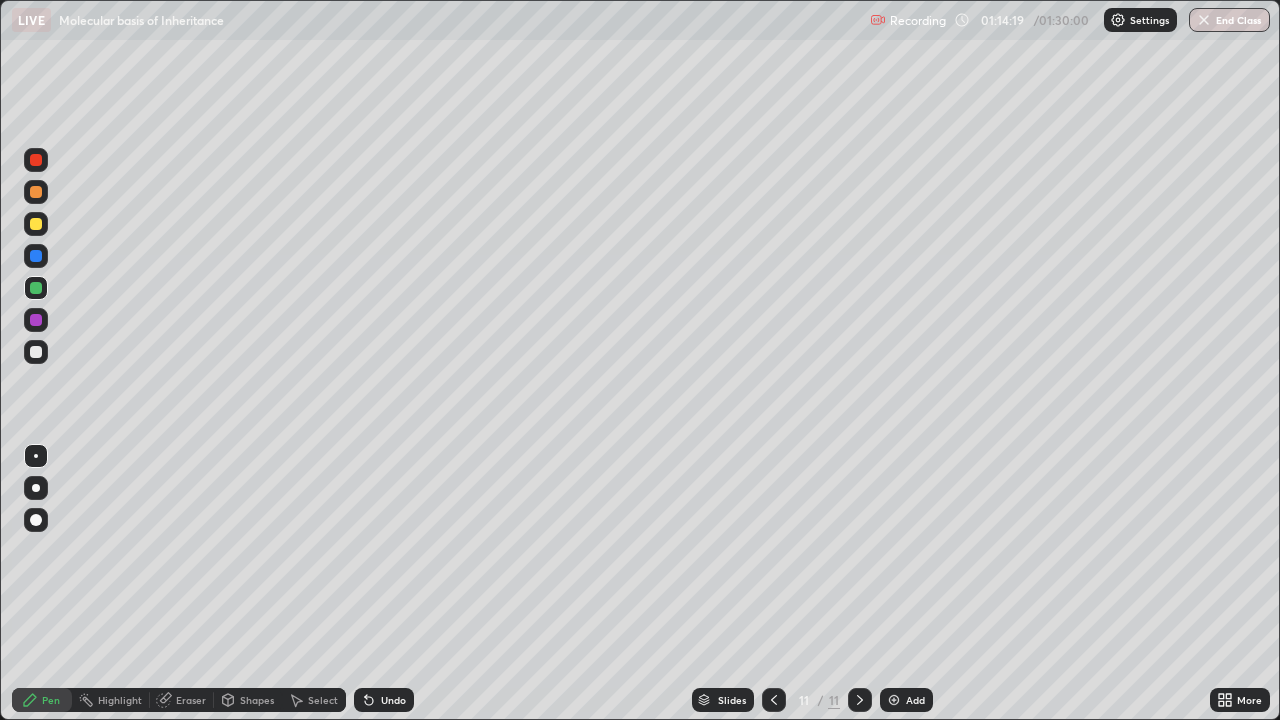 click at bounding box center [894, 700] 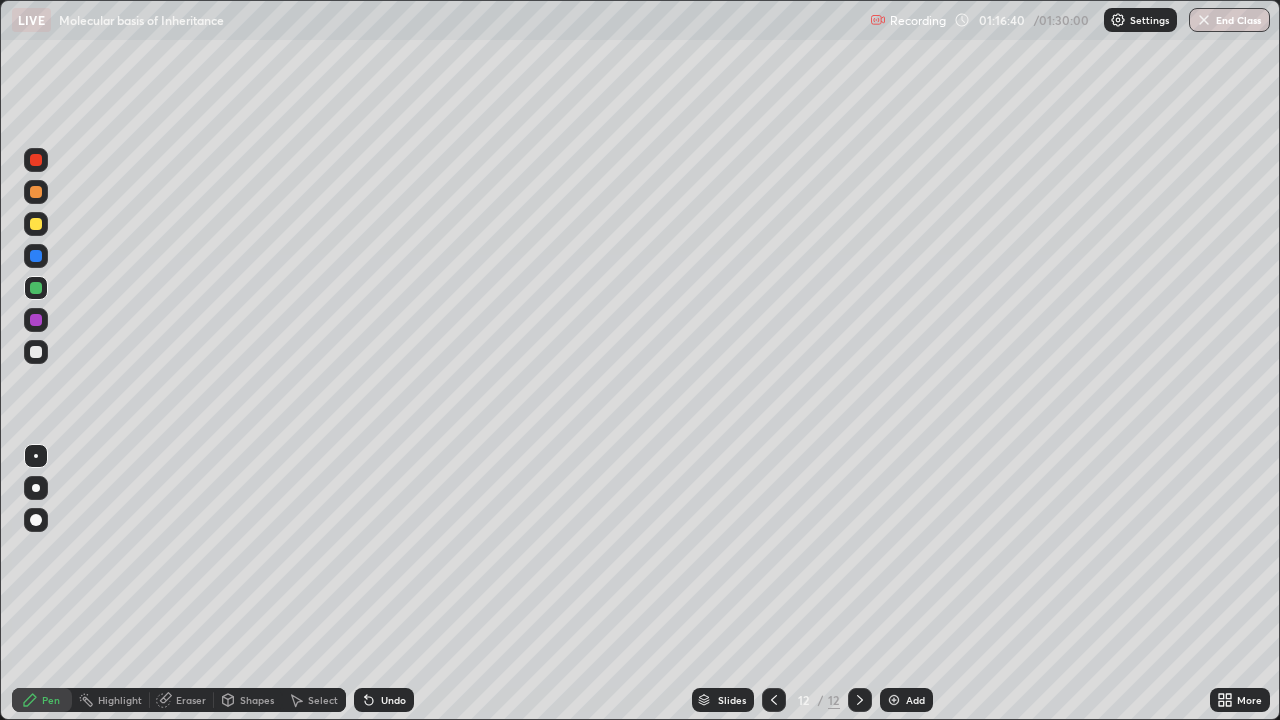 click at bounding box center [774, 700] 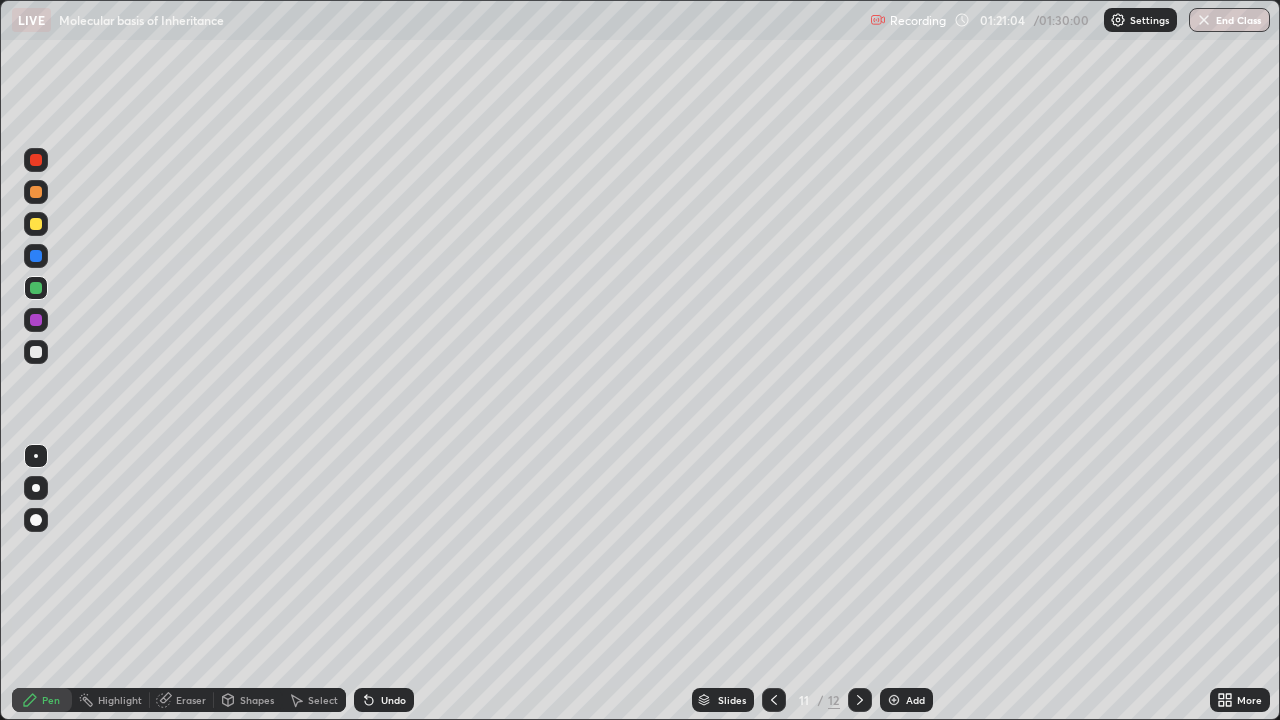click on "End Class" at bounding box center (1229, 20) 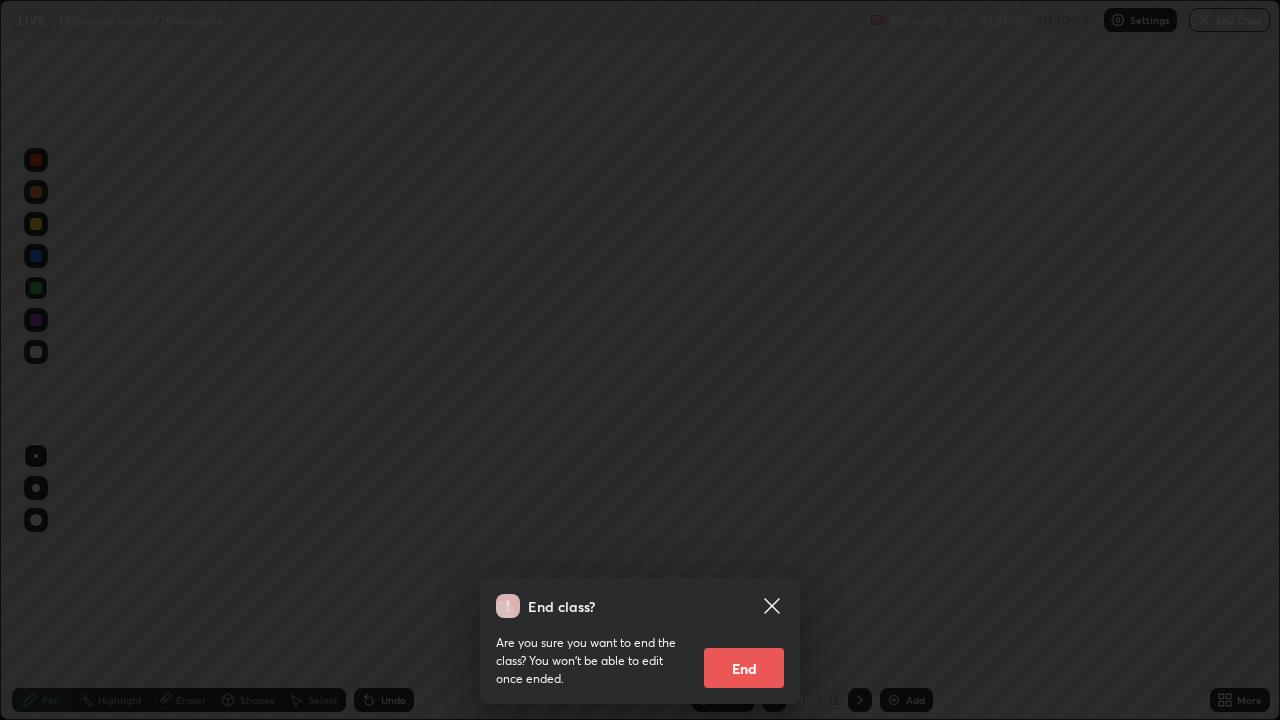 click on "End" at bounding box center (744, 668) 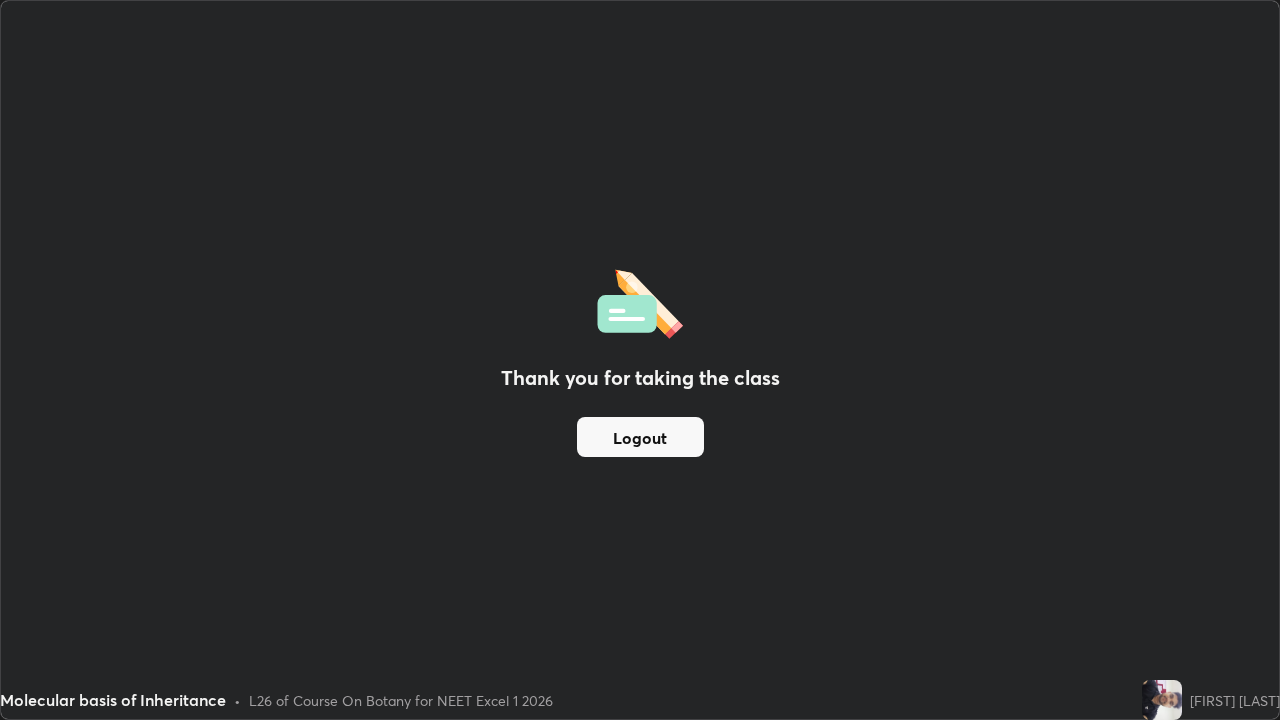 click on "Logout" at bounding box center [640, 437] 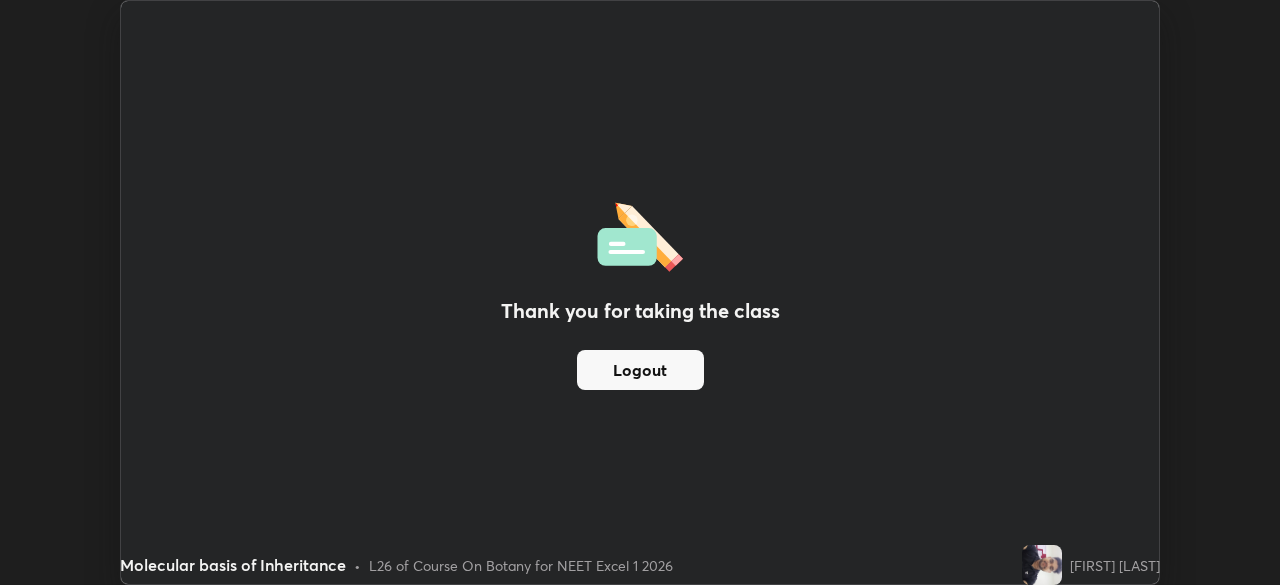 scroll, scrollTop: 585, scrollLeft: 1280, axis: both 